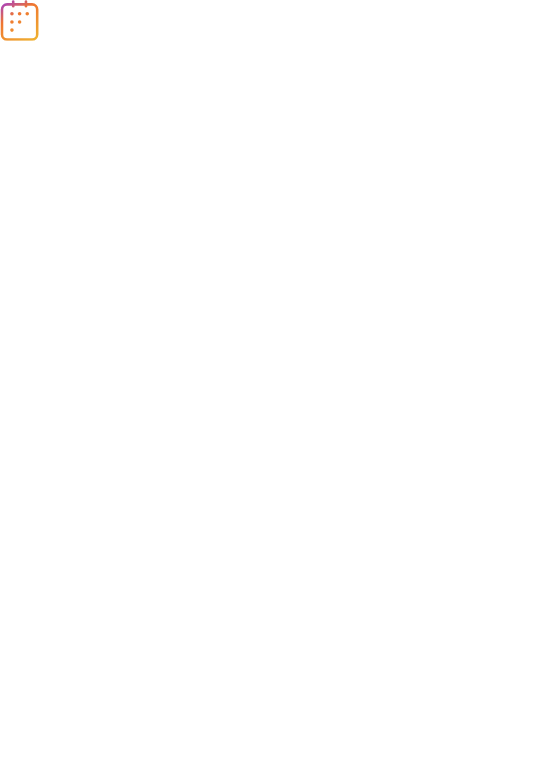 scroll, scrollTop: 0, scrollLeft: 0, axis: both 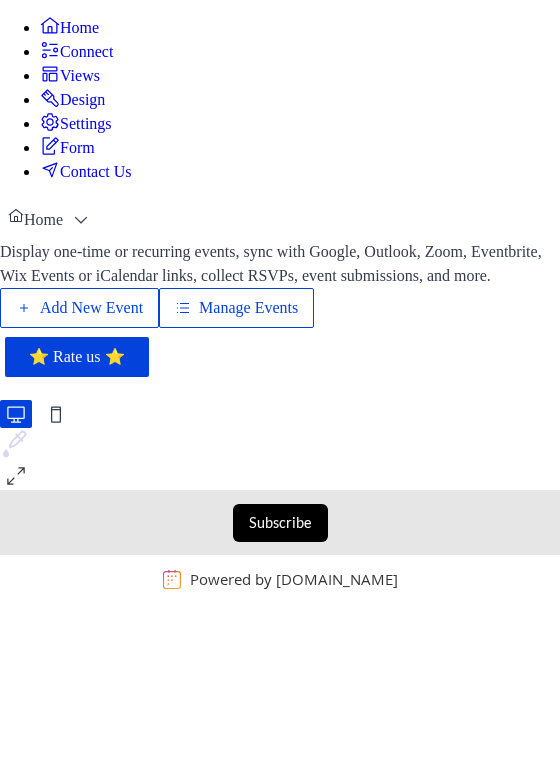 click on "Manage Events" at bounding box center (236, 308) 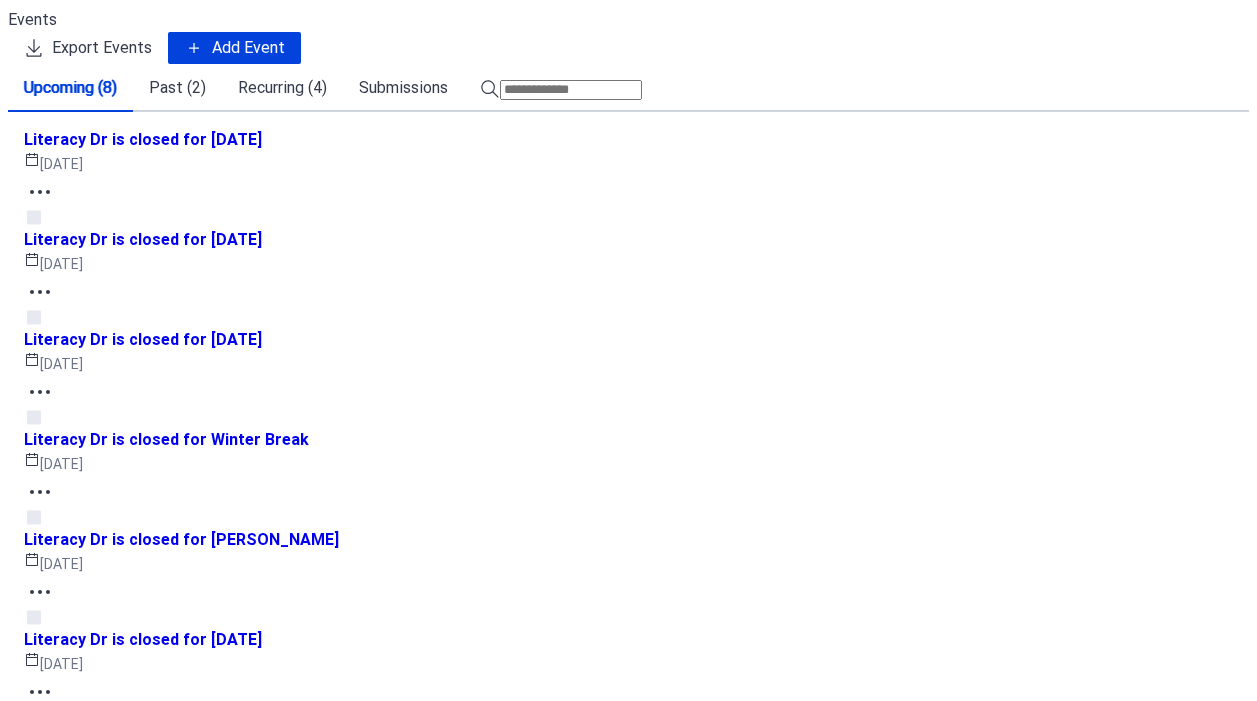 scroll, scrollTop: 0, scrollLeft: 0, axis: both 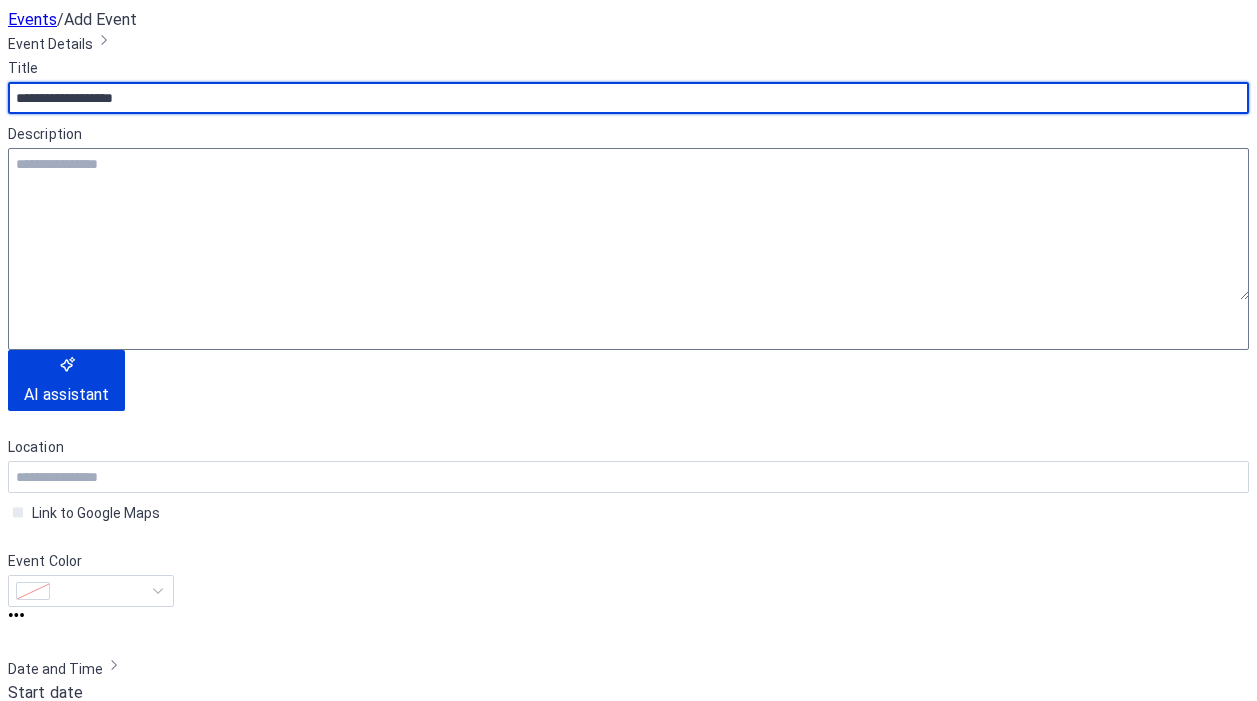 type on "**********" 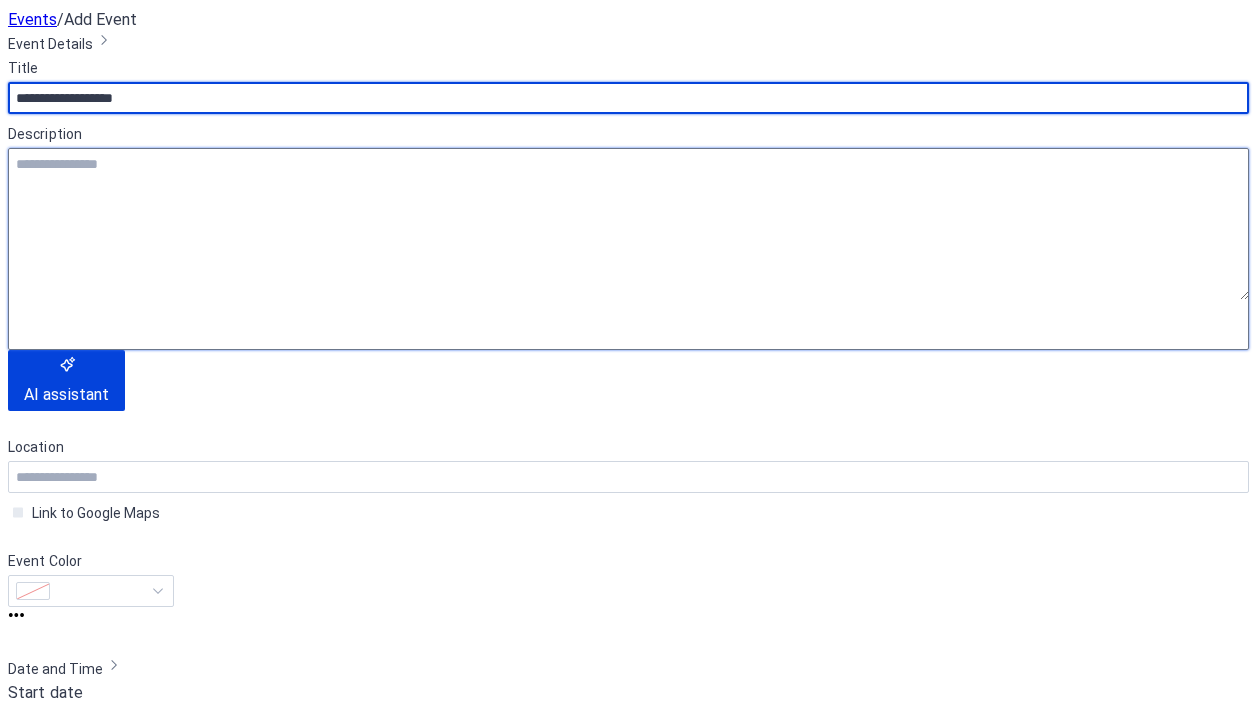 click at bounding box center (628, 224) 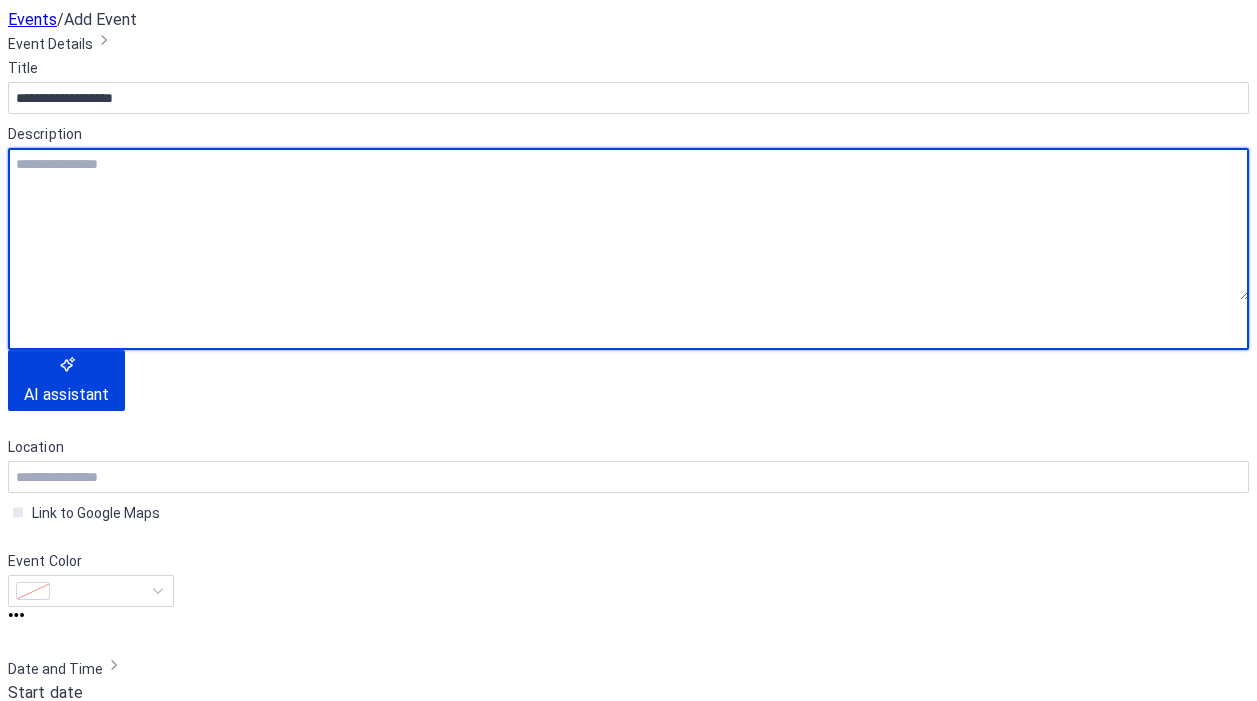 paste on "**********" 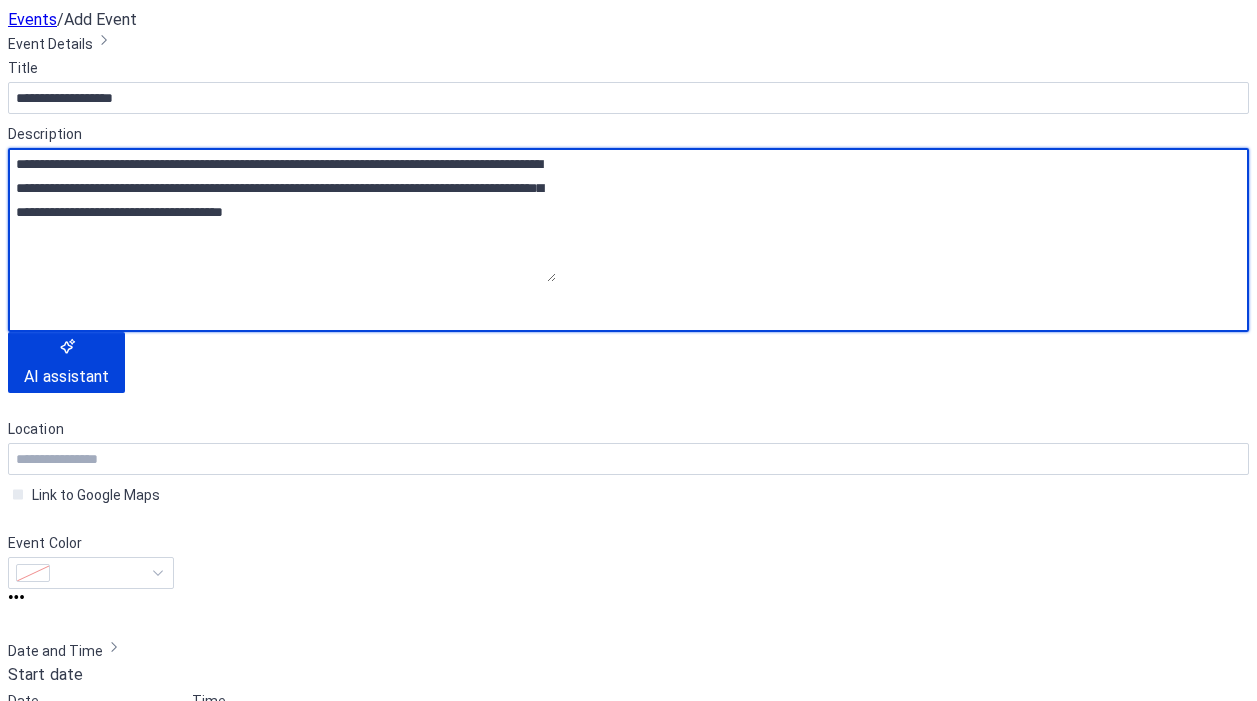 scroll, scrollTop: 158, scrollLeft: 0, axis: vertical 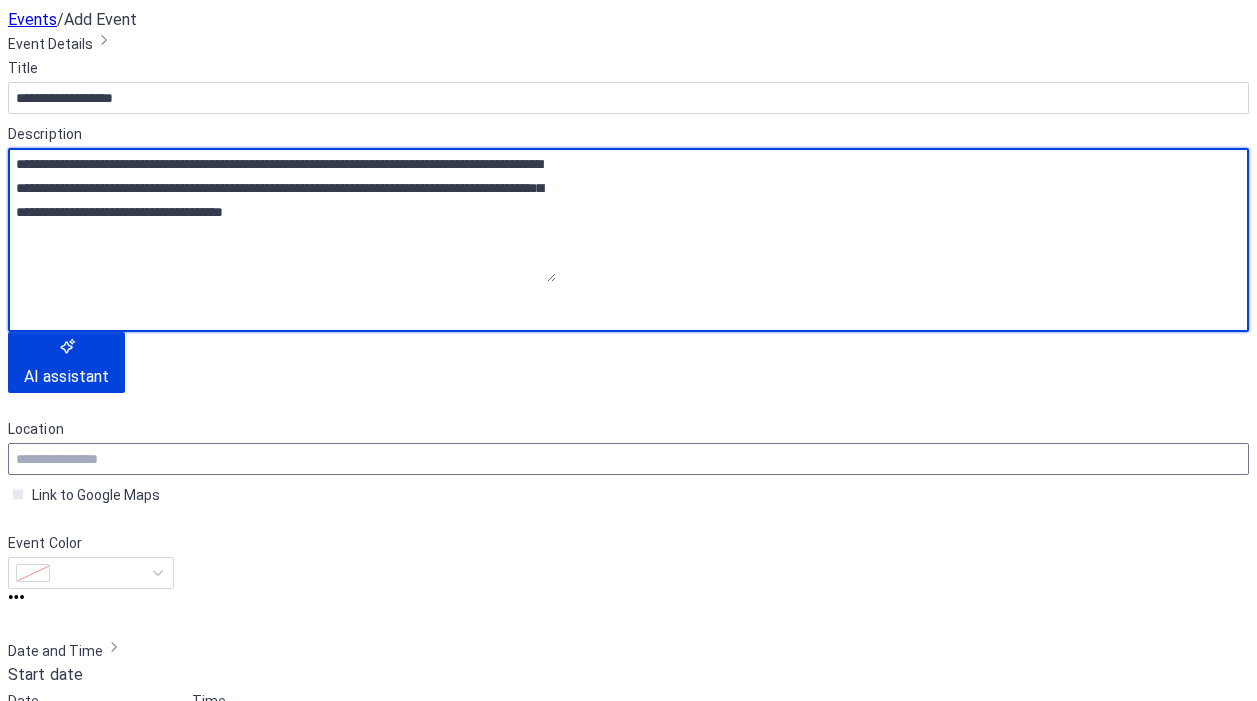 type on "**********" 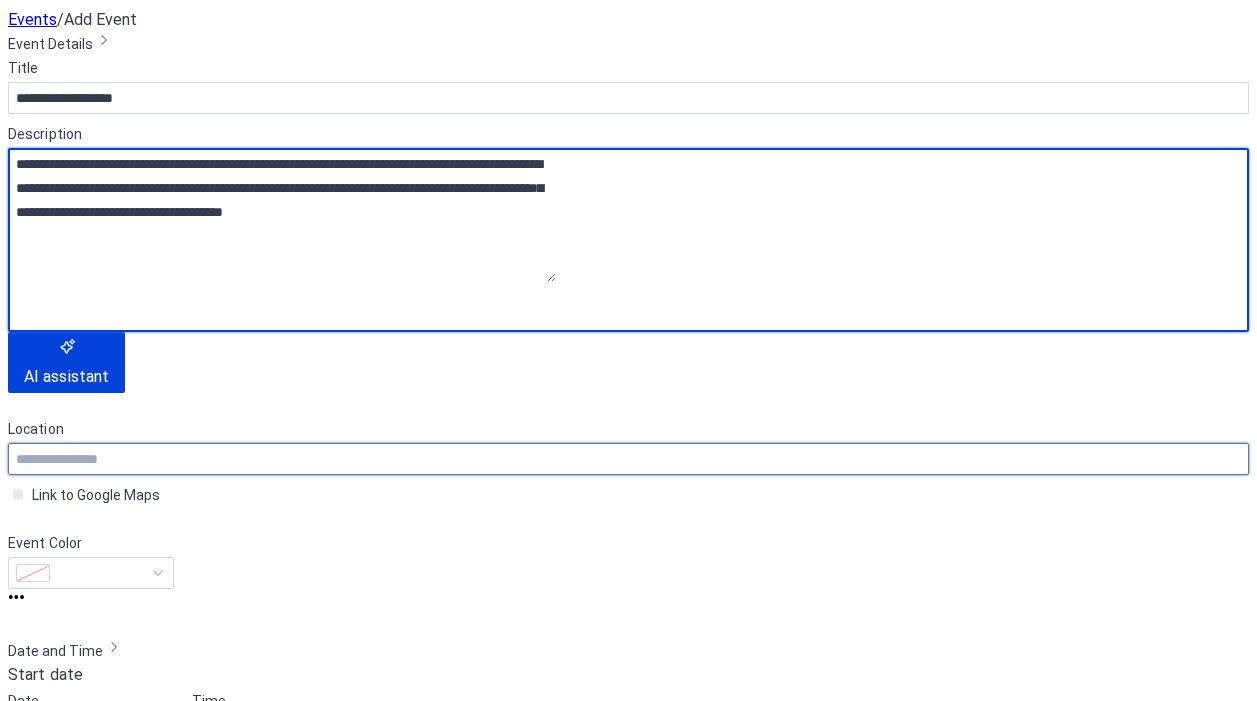 click at bounding box center (628, 459) 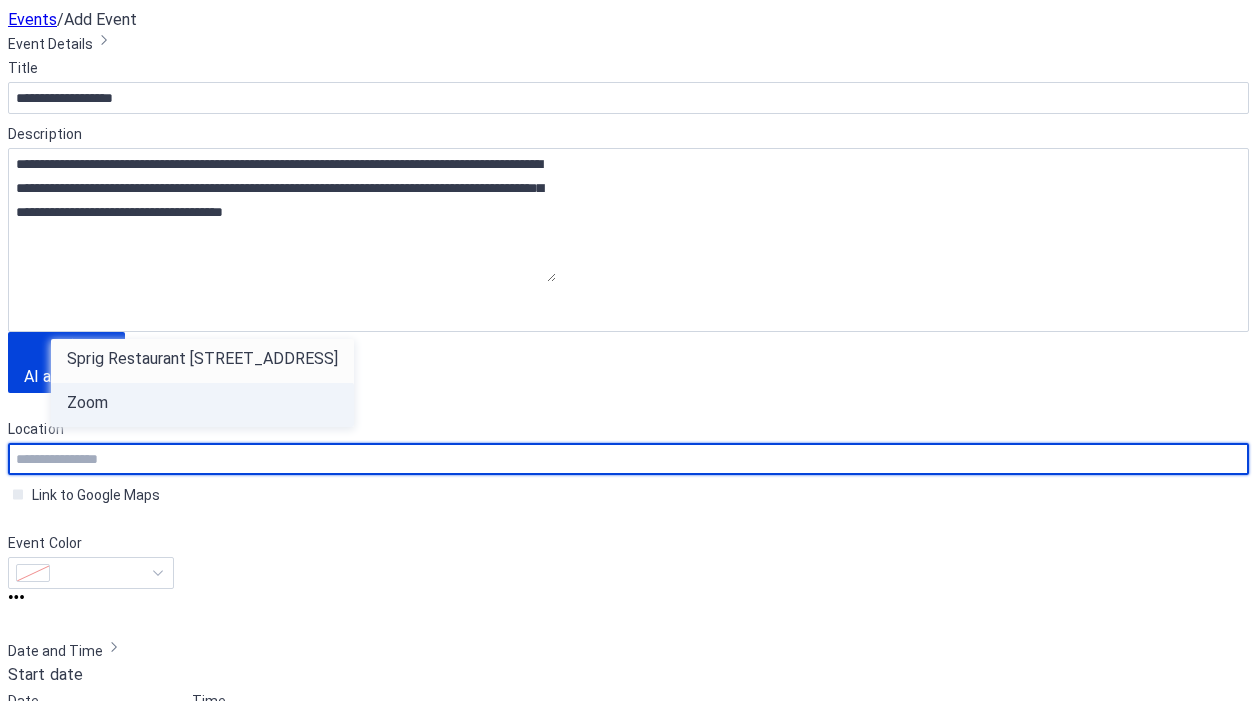 paste on "**********" 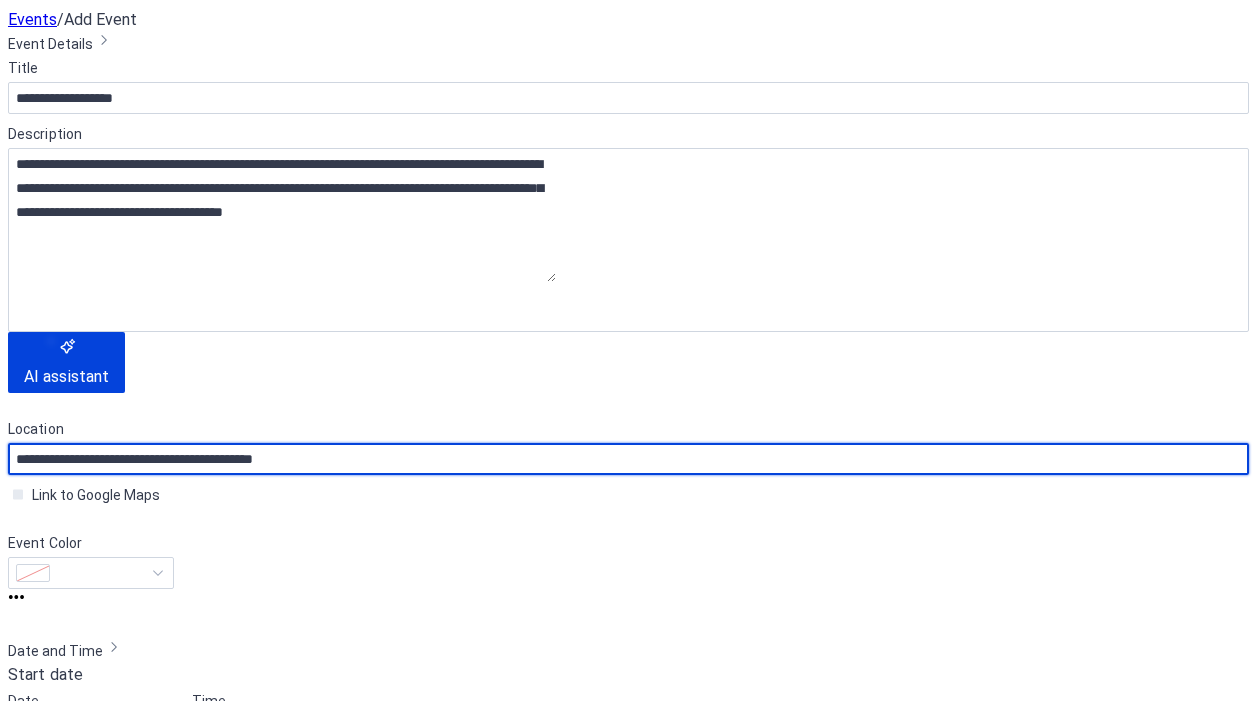 click on "**********" at bounding box center [628, 459] 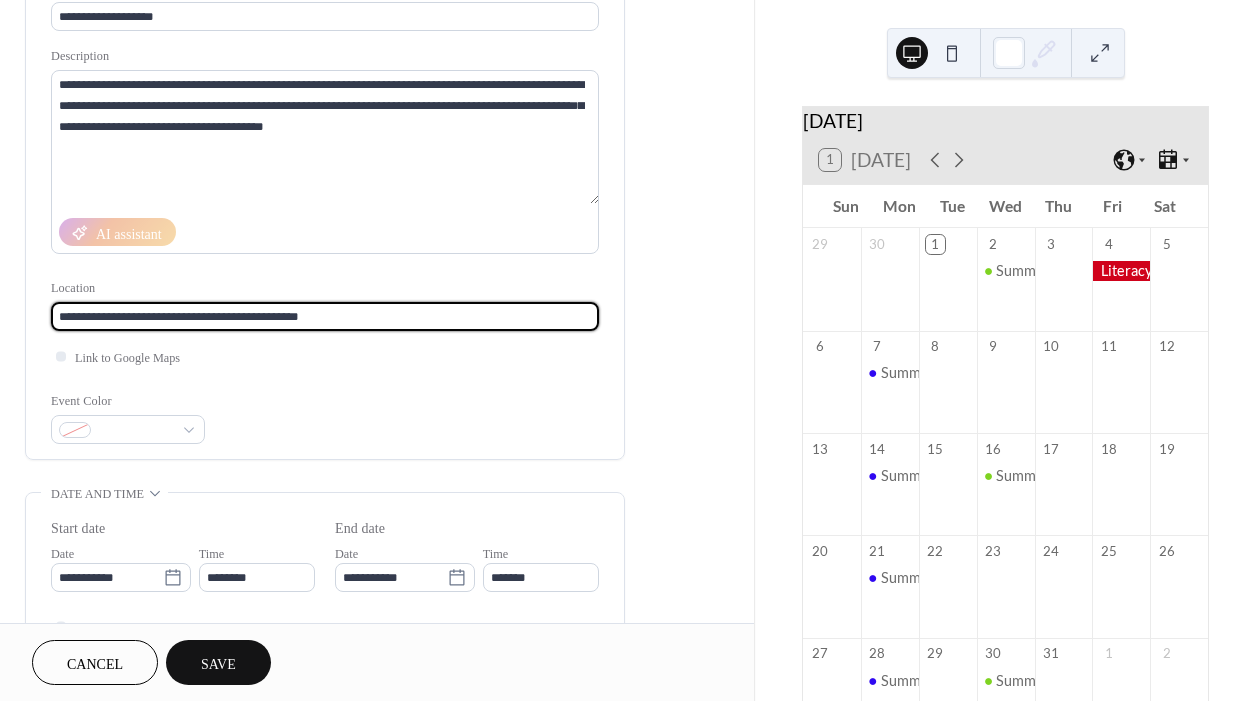 click on "**********" at bounding box center [325, 316] 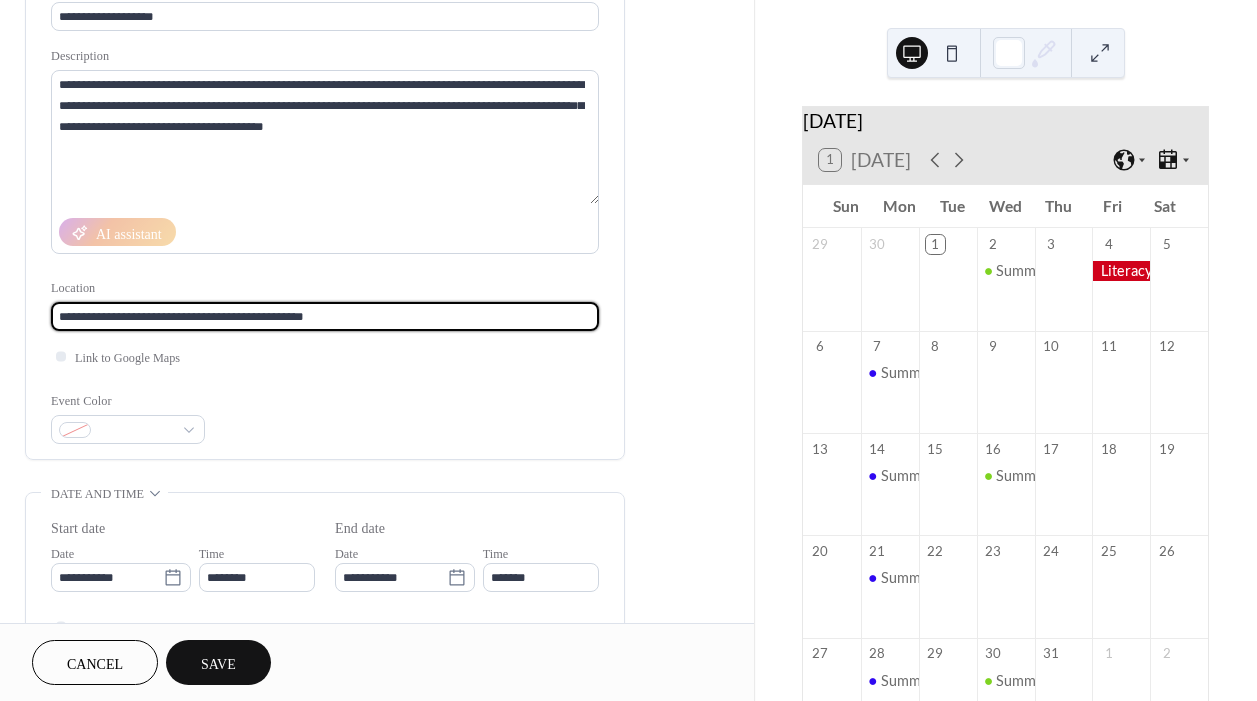 type on "**********" 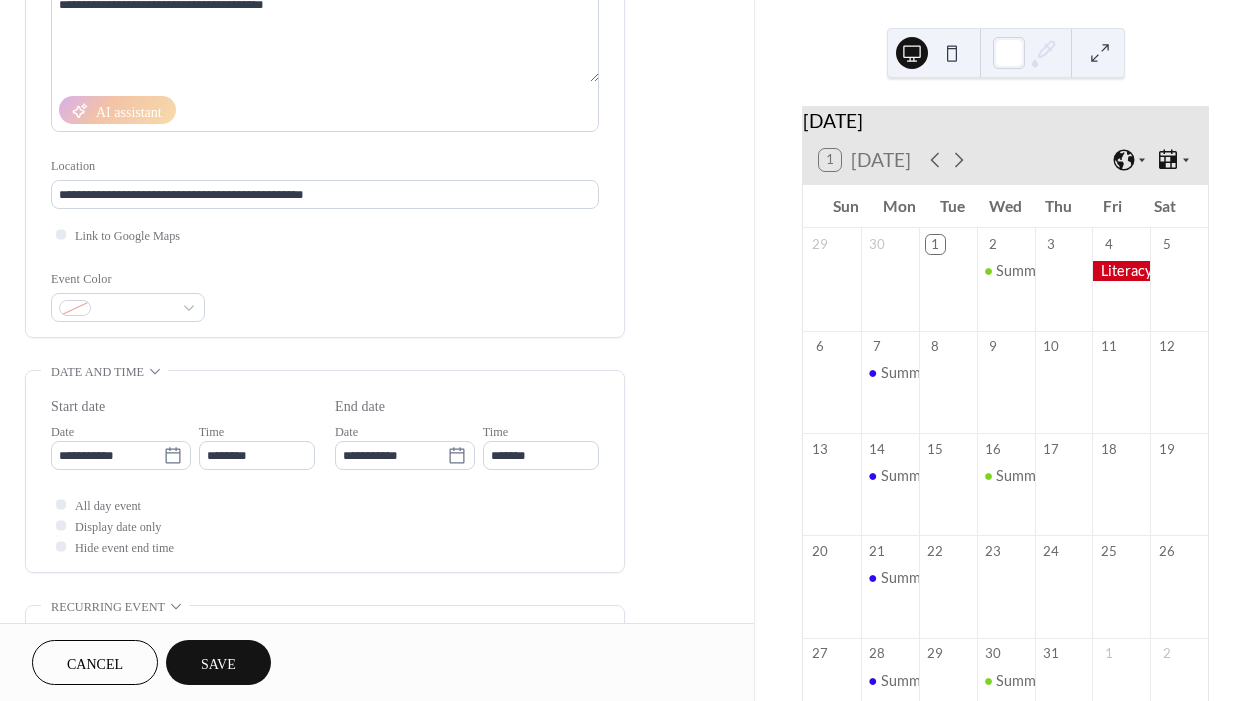 scroll, scrollTop: 289, scrollLeft: 0, axis: vertical 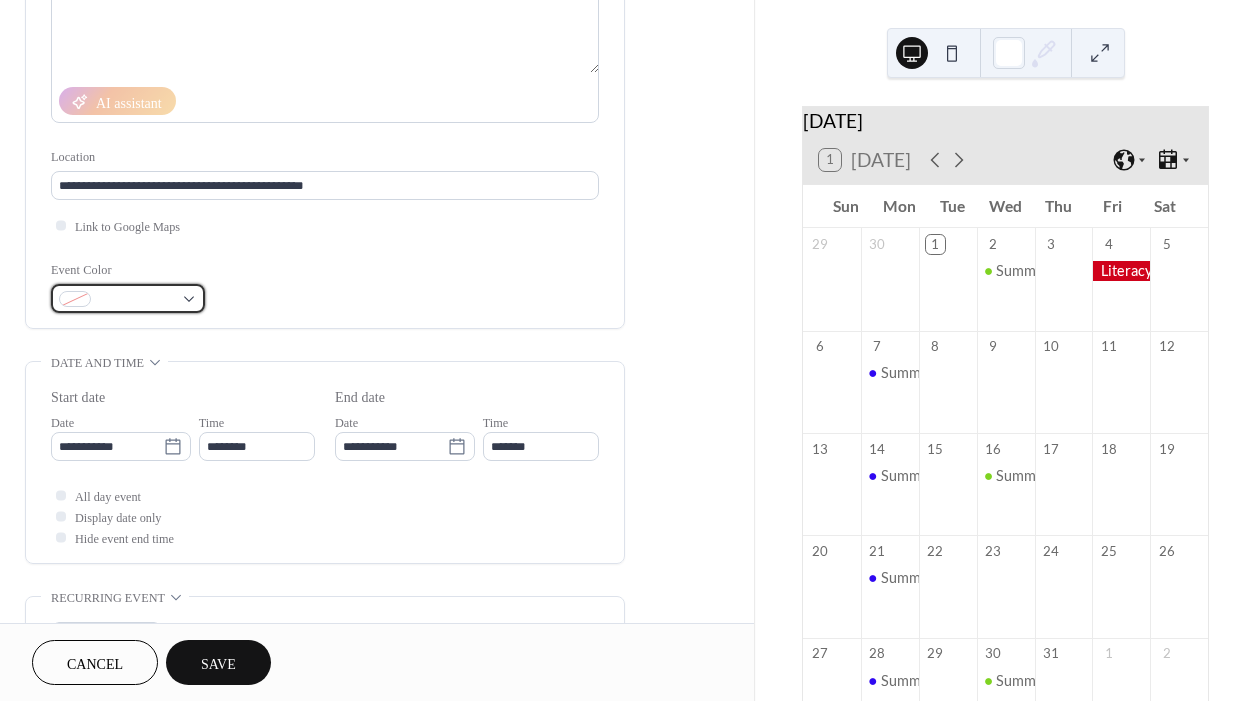 click at bounding box center (128, 298) 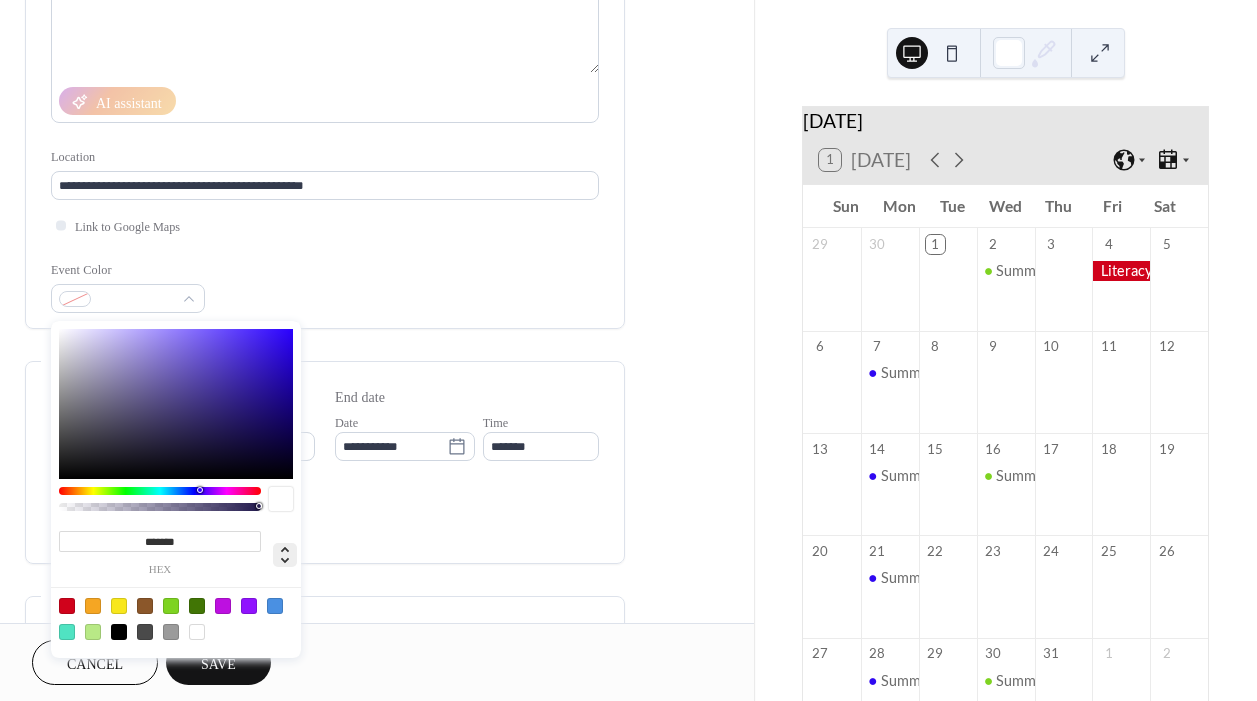 click 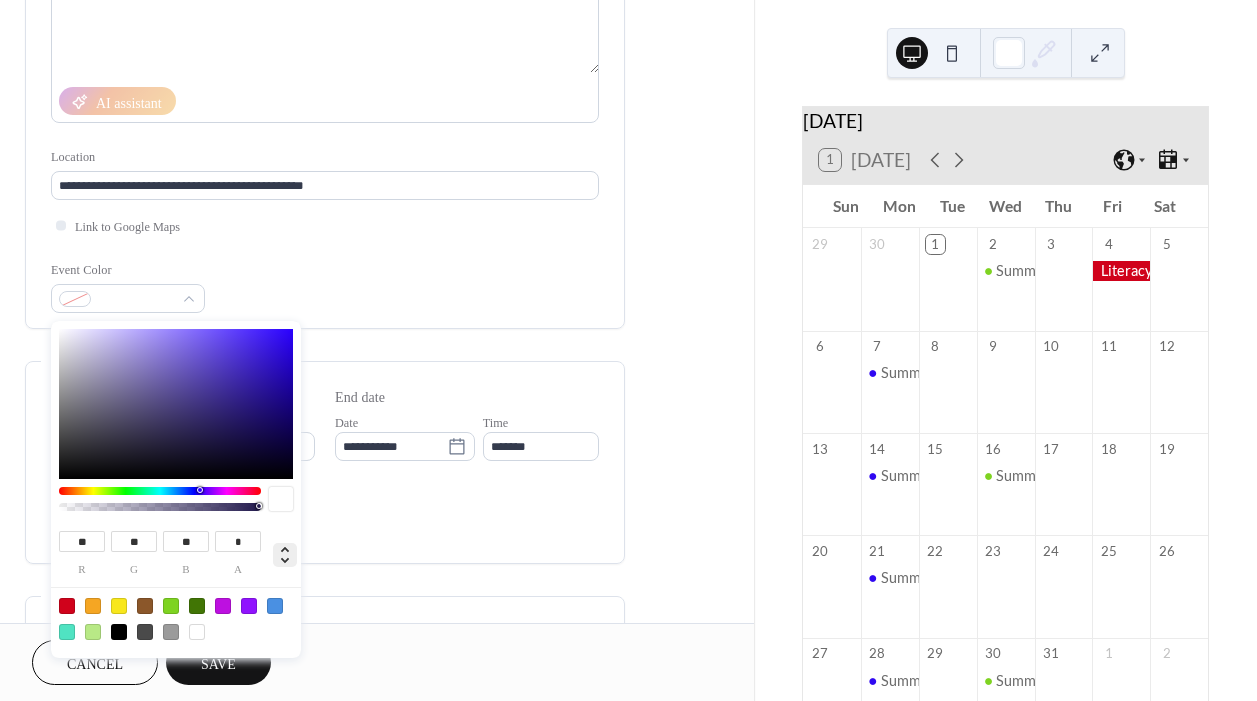 click 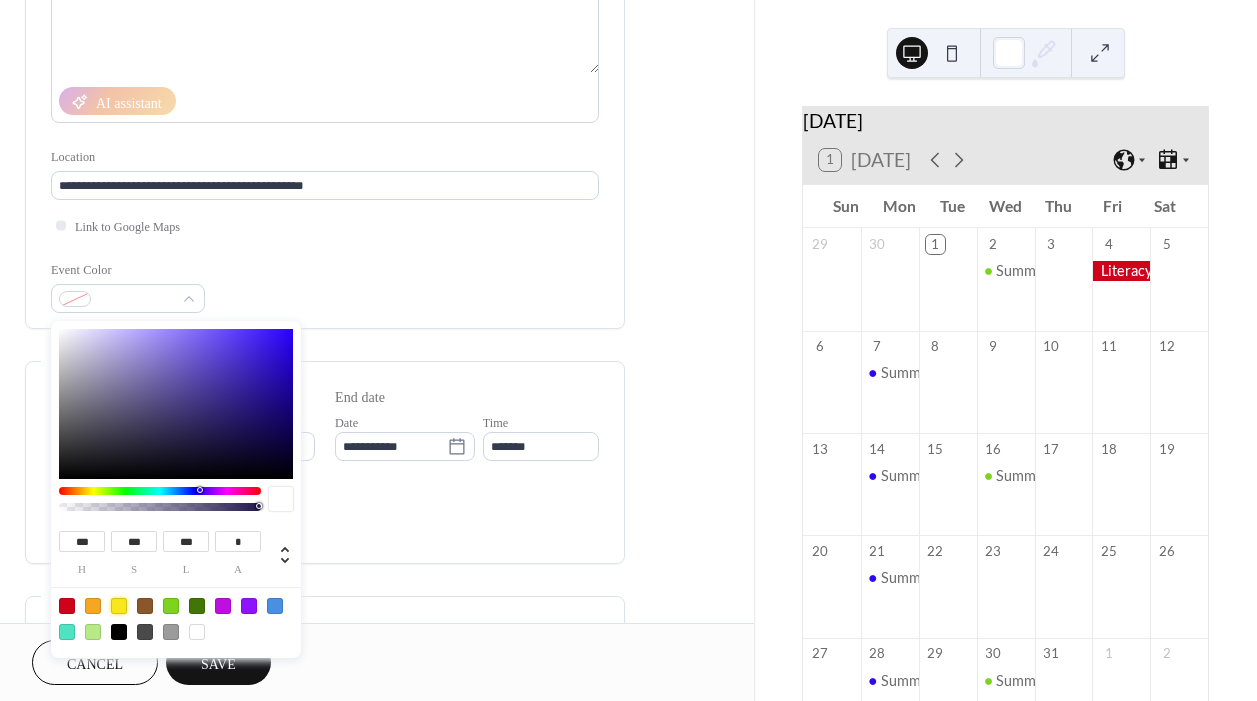 click at bounding box center (119, 606) 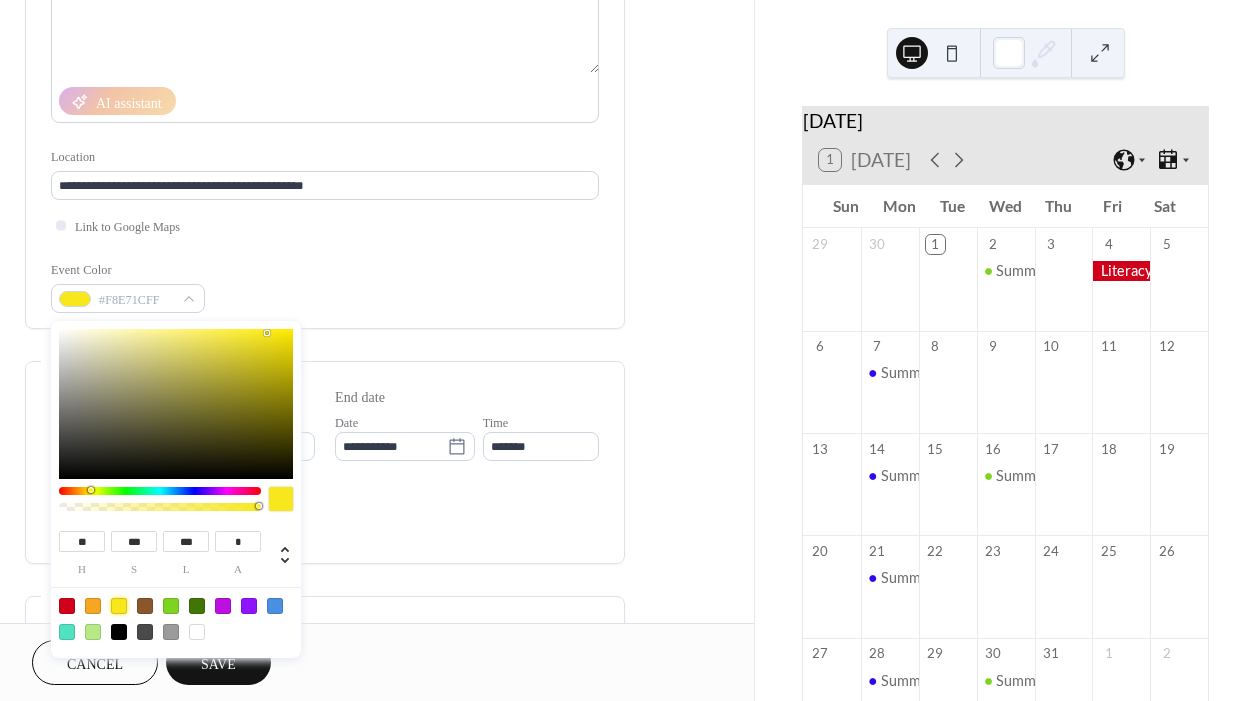 click on "All day event Display date only Hide event end time" at bounding box center (325, 516) 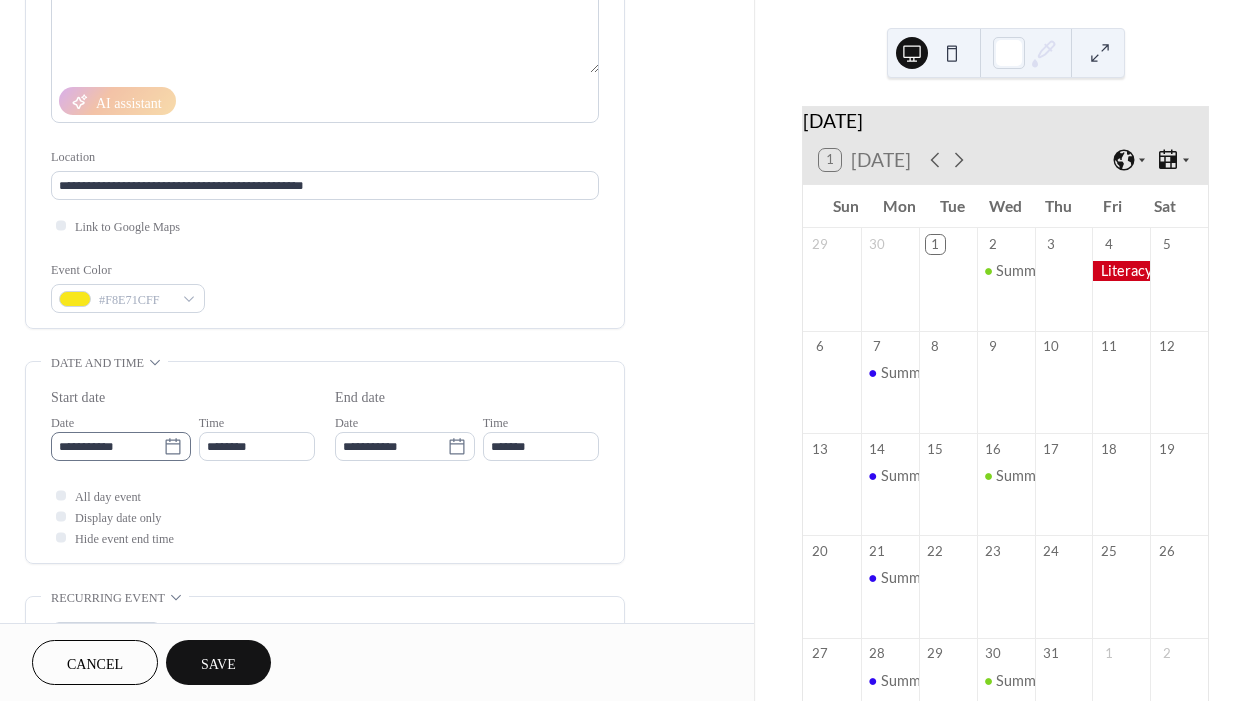 click 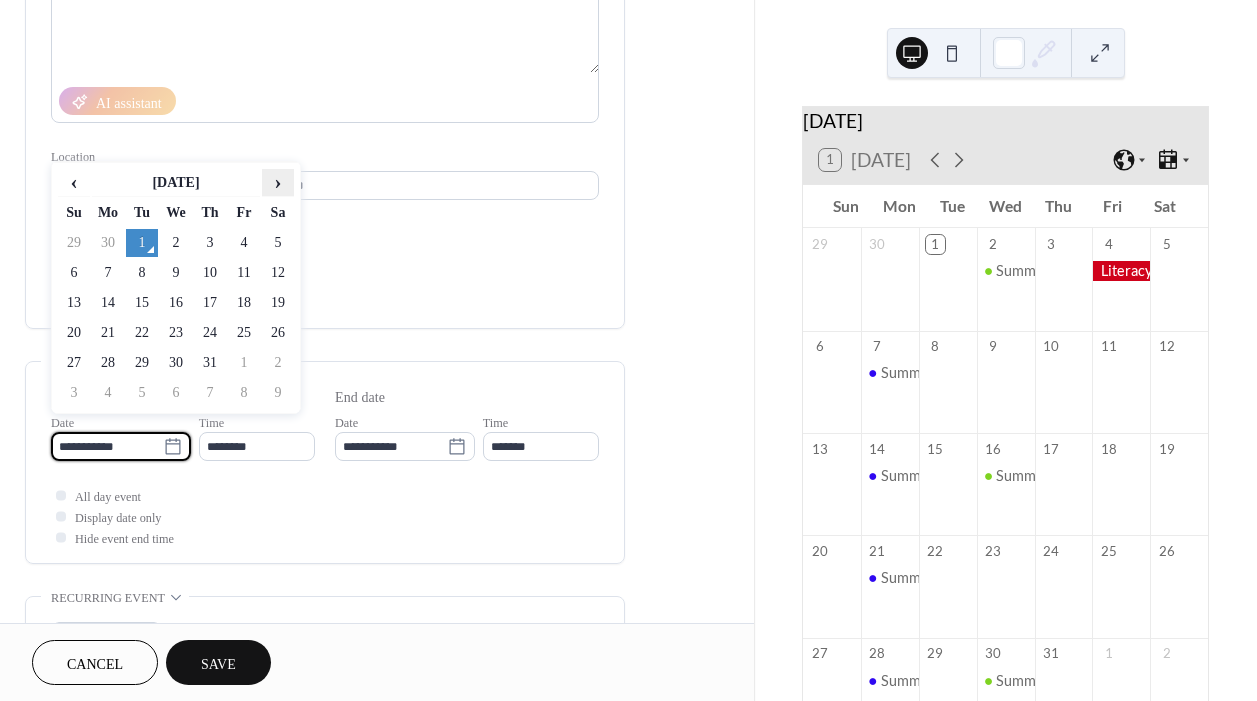 click on "›" at bounding box center [278, 182] 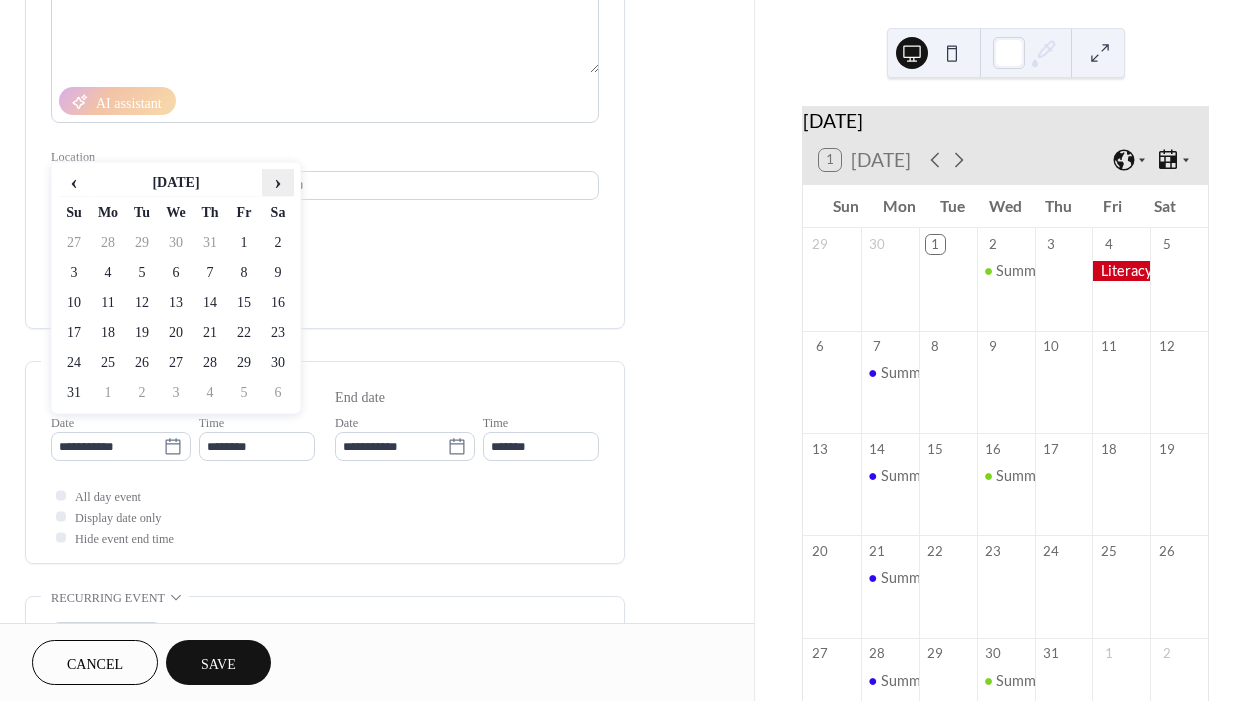 click on "›" at bounding box center [278, 182] 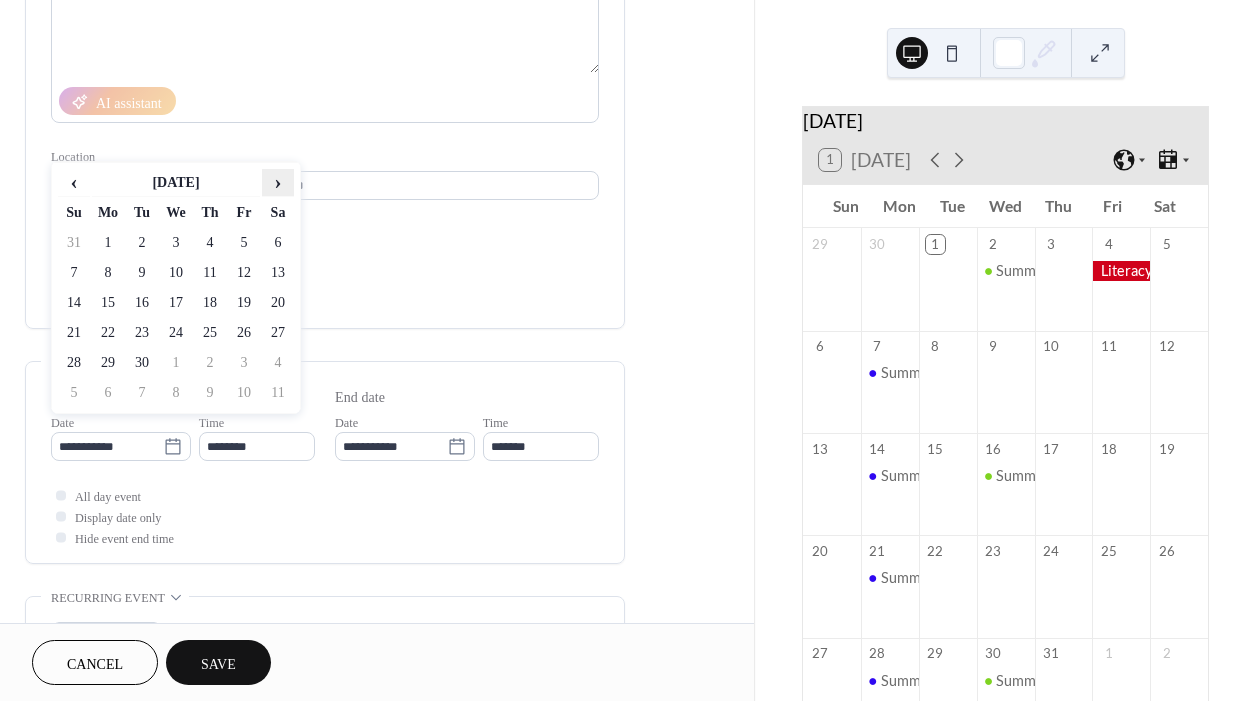 click on "›" at bounding box center [278, 182] 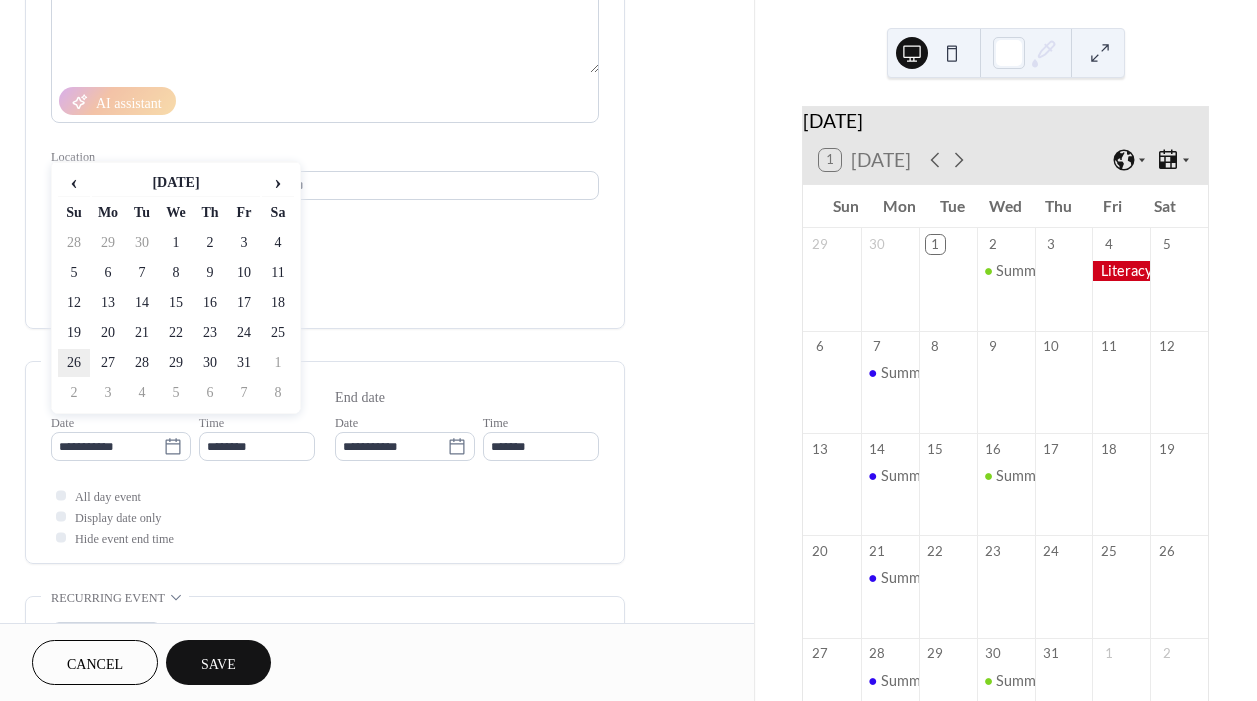 click on "26" at bounding box center (74, 363) 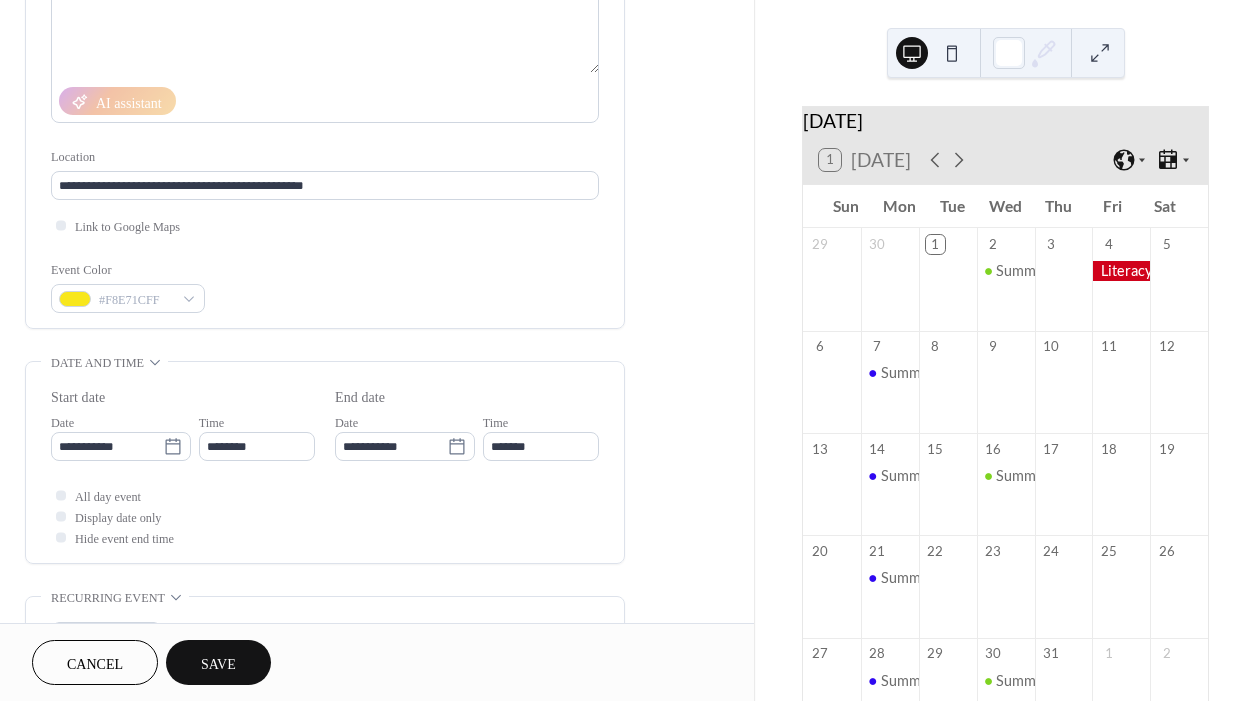 type on "**********" 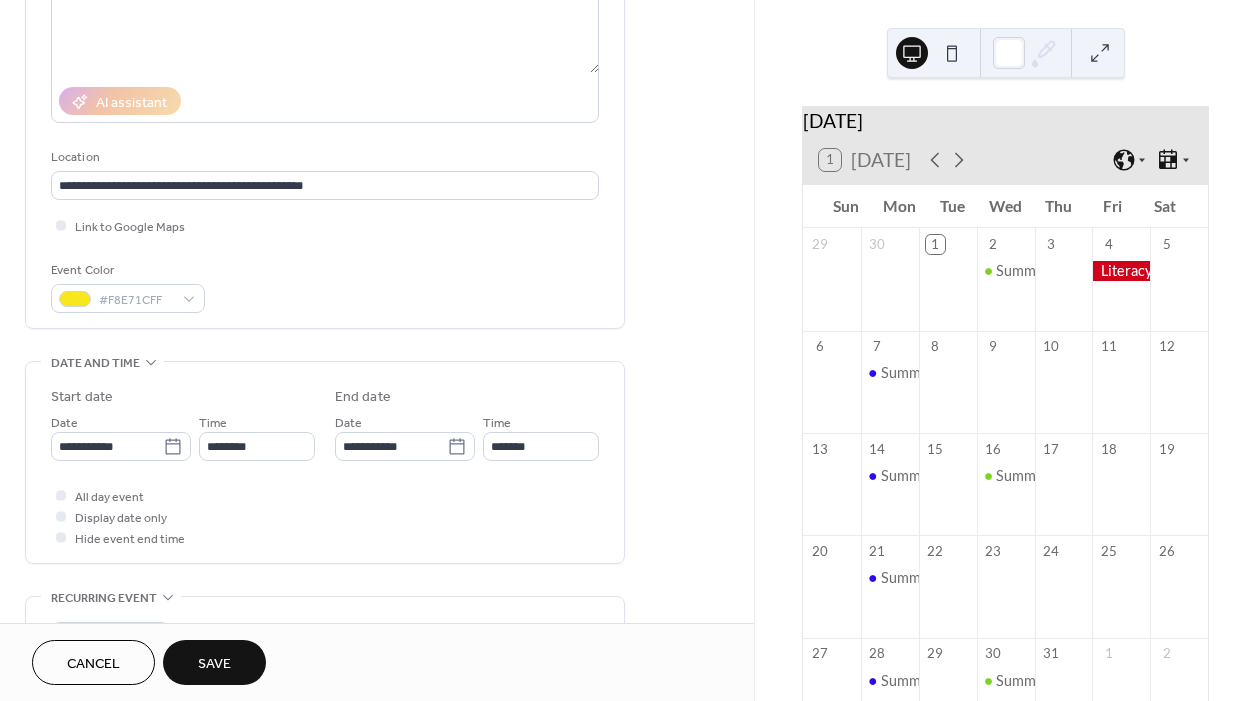 type on "**********" 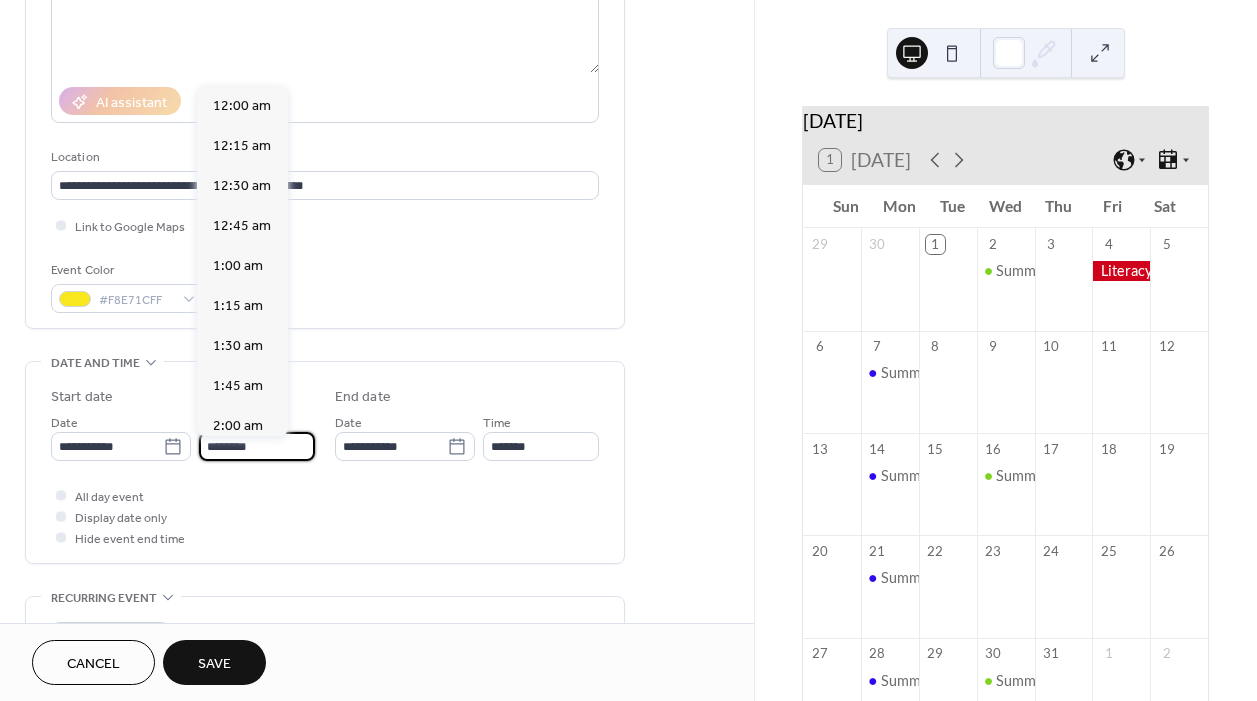 click on "********" at bounding box center (257, 446) 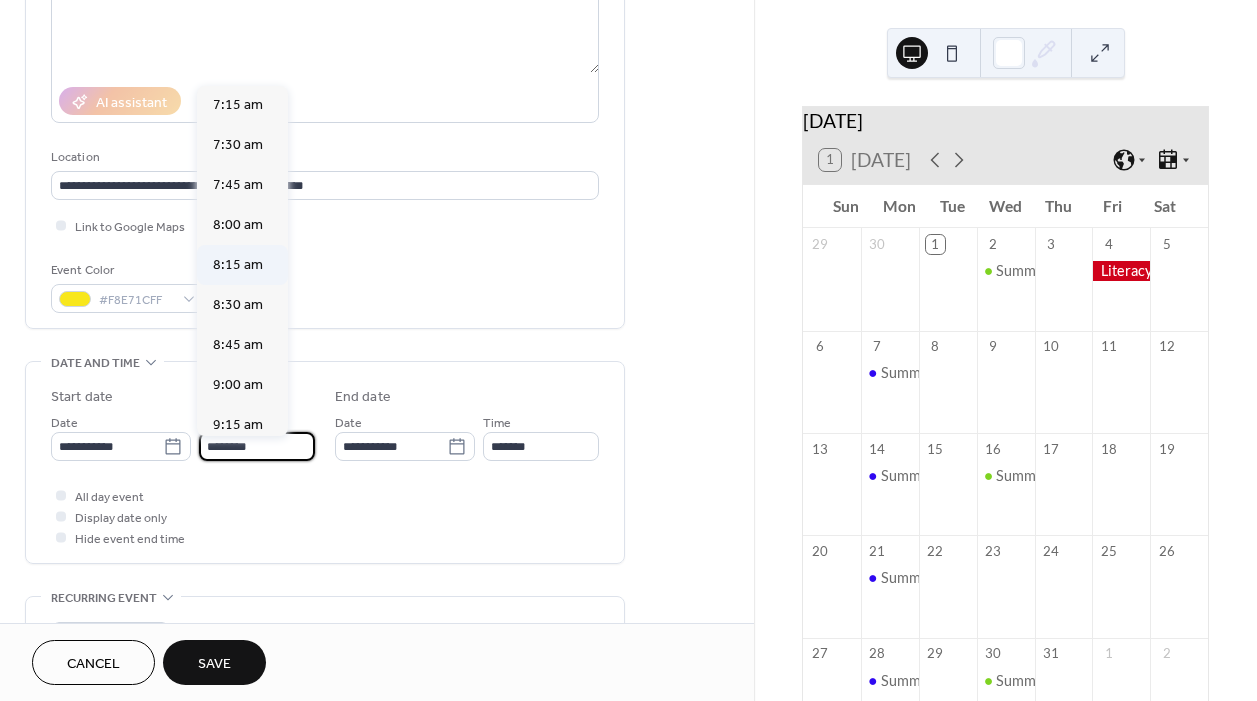 scroll, scrollTop: 1171, scrollLeft: 0, axis: vertical 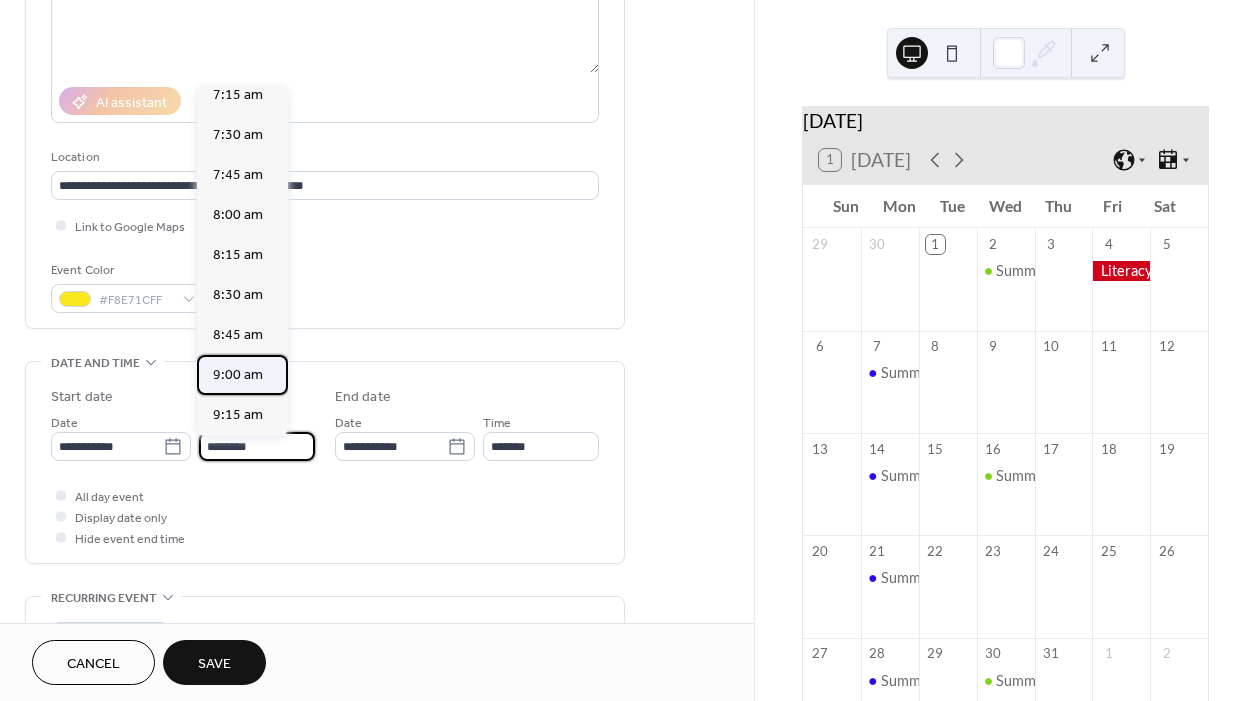 click on "9:00 am" at bounding box center (238, 375) 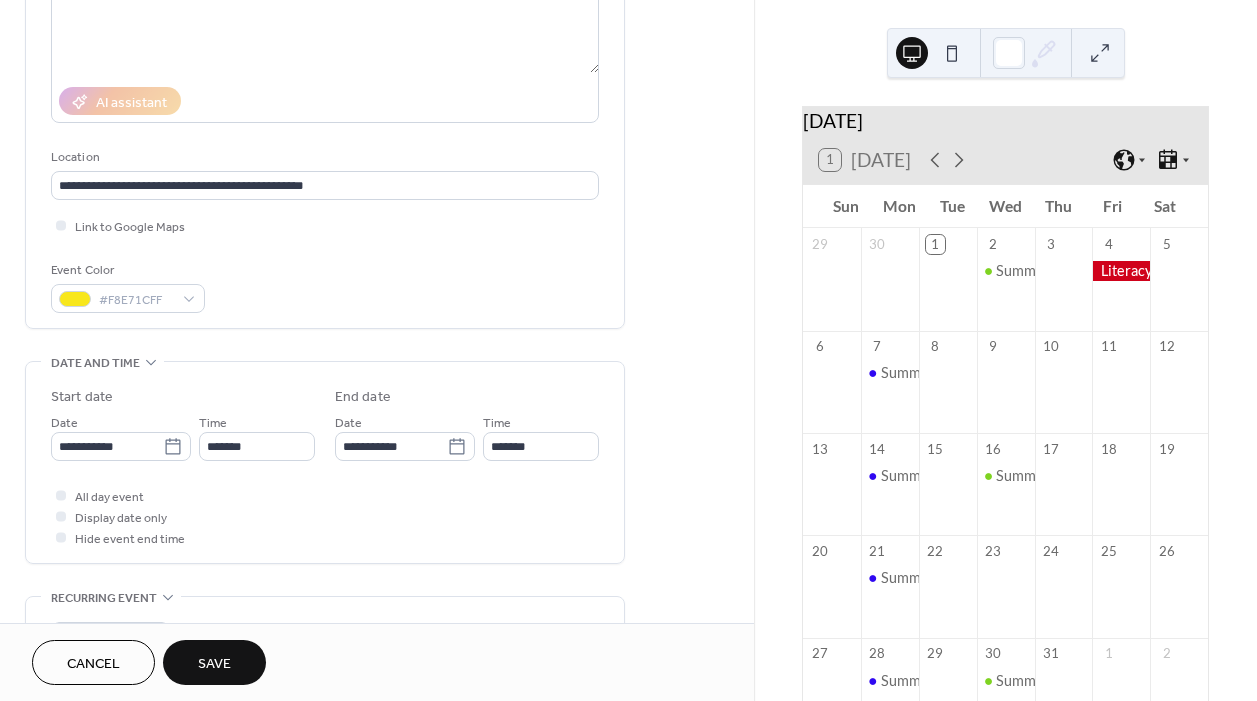 type on "*******" 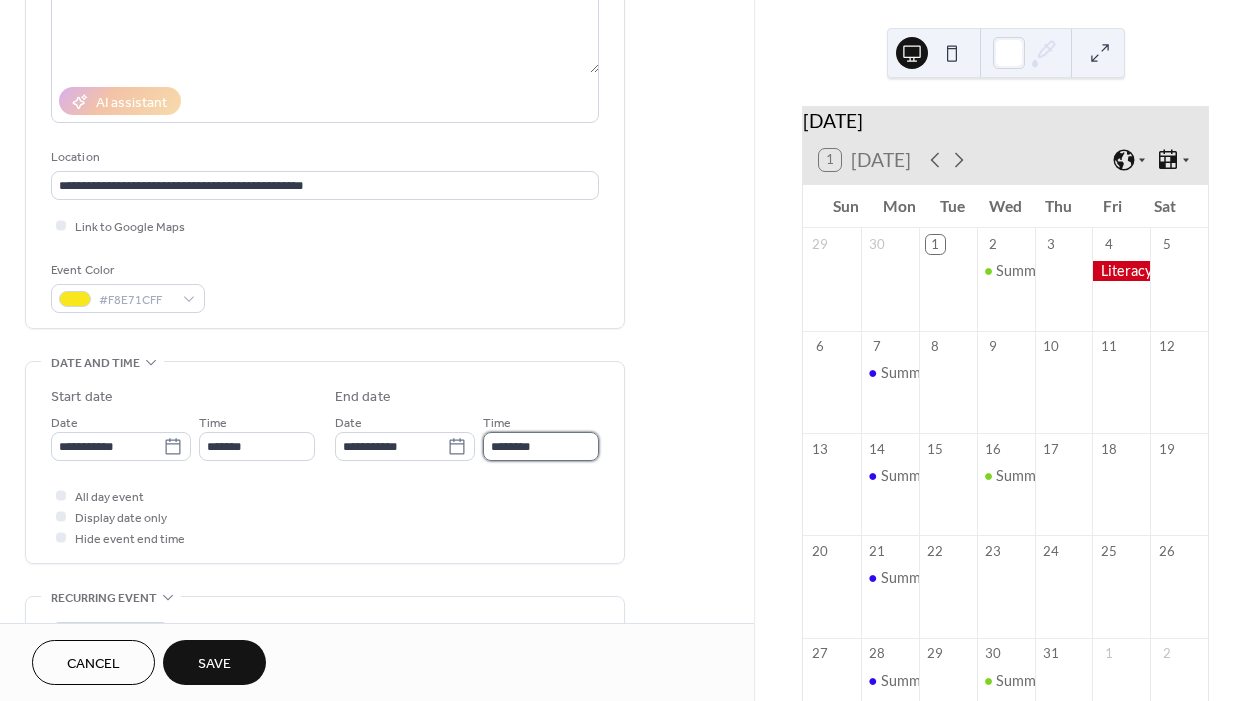 click on "********" at bounding box center (541, 446) 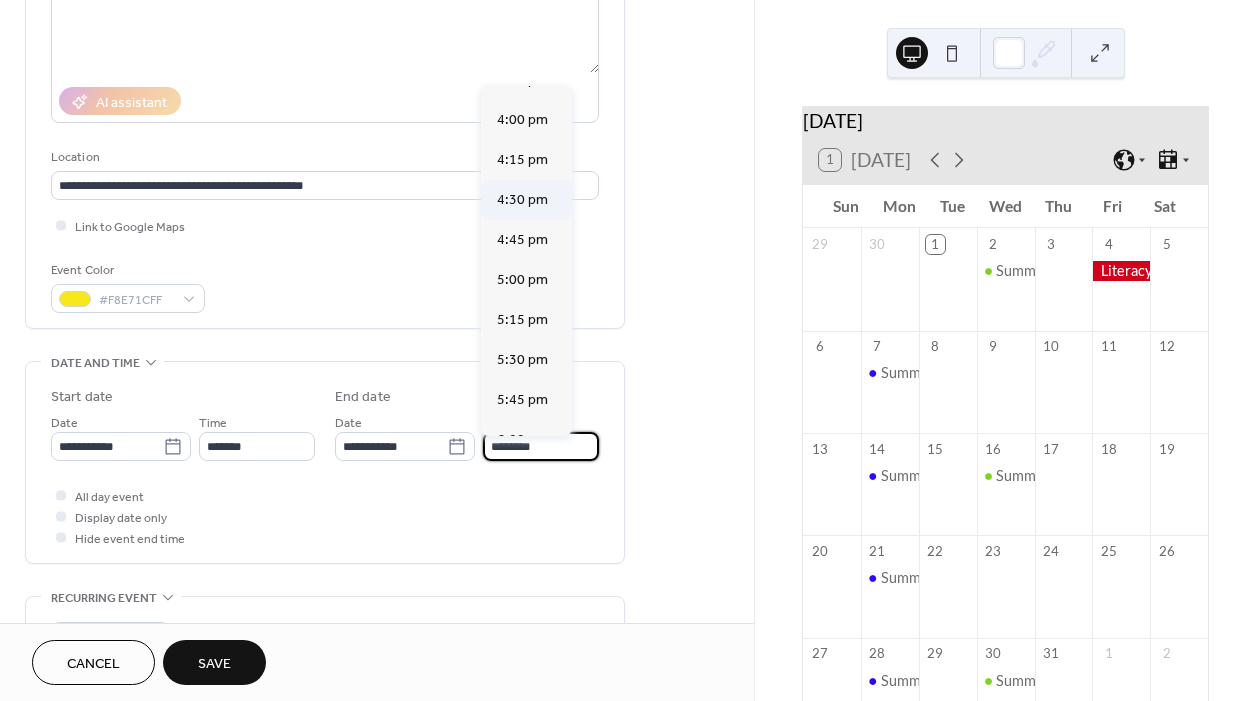 scroll, scrollTop: 1052, scrollLeft: 0, axis: vertical 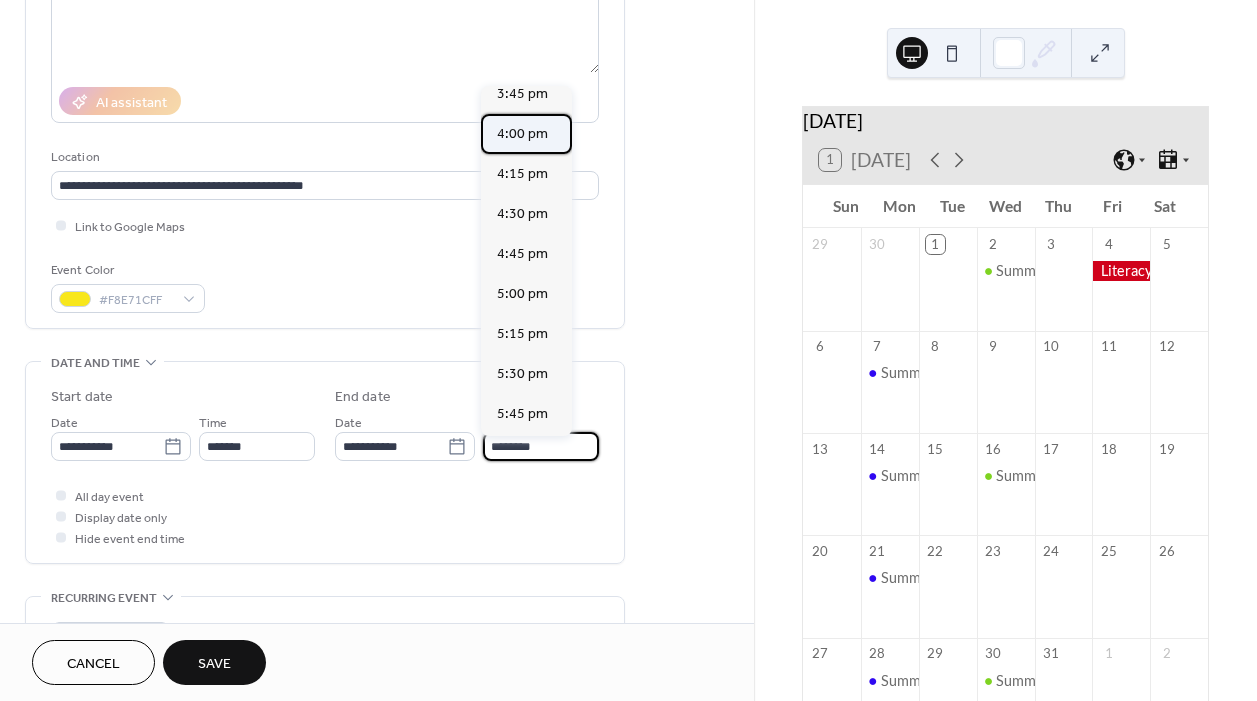 click on "4:00 pm" at bounding box center [522, 134] 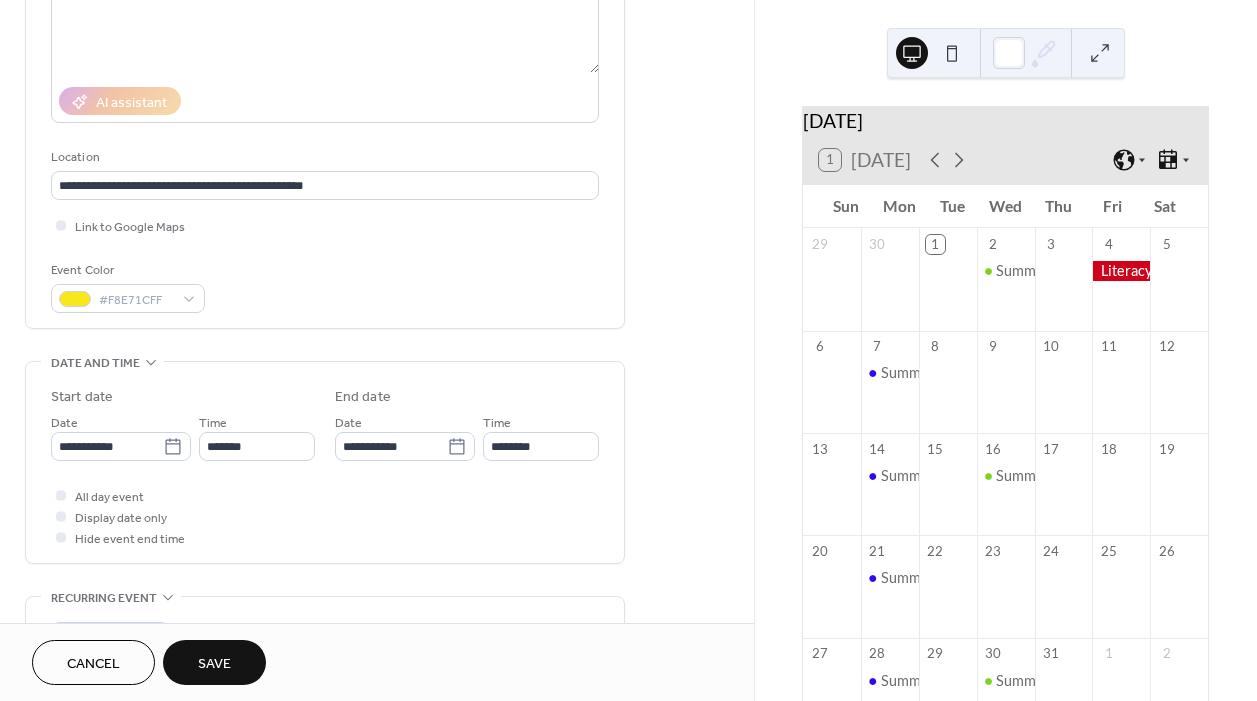 type on "*******" 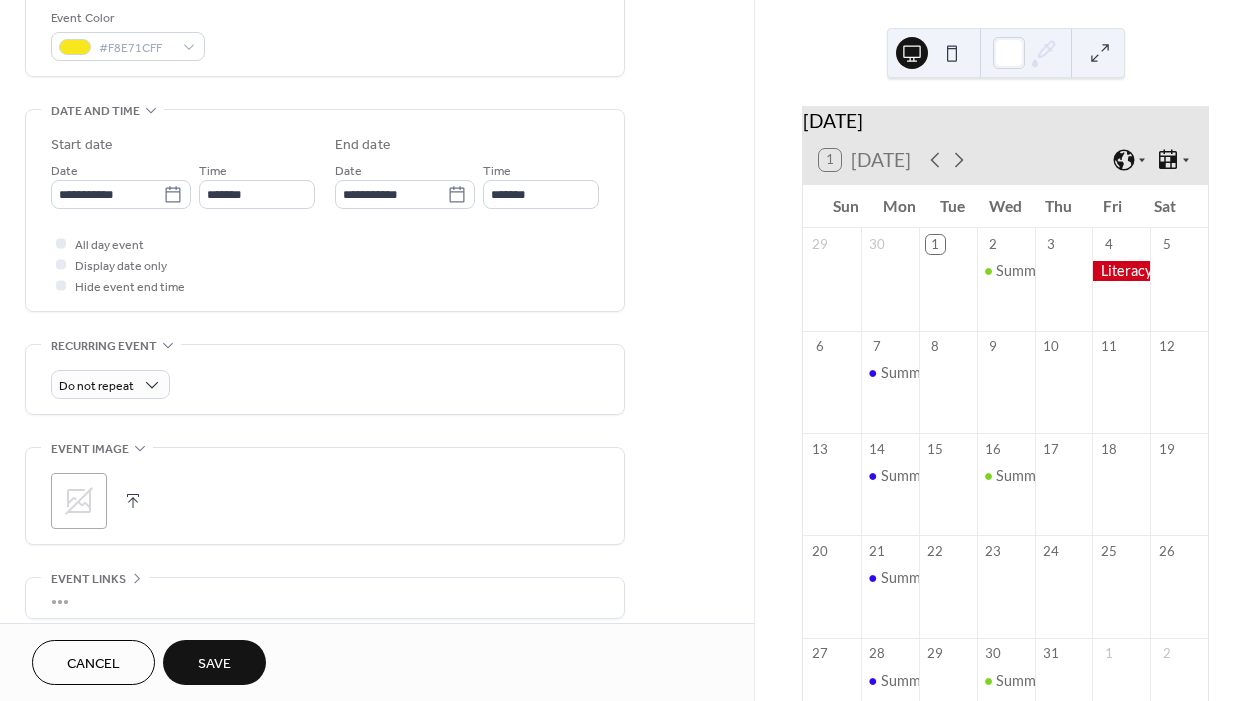 scroll, scrollTop: 549, scrollLeft: 0, axis: vertical 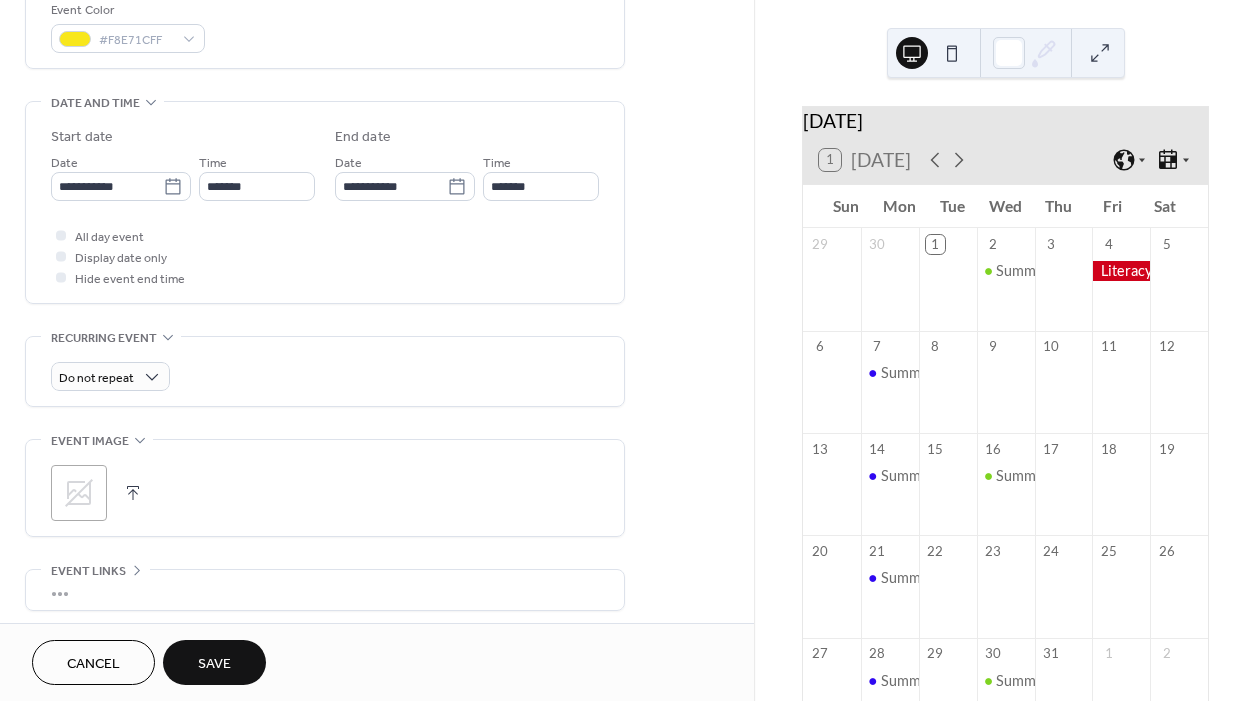 click 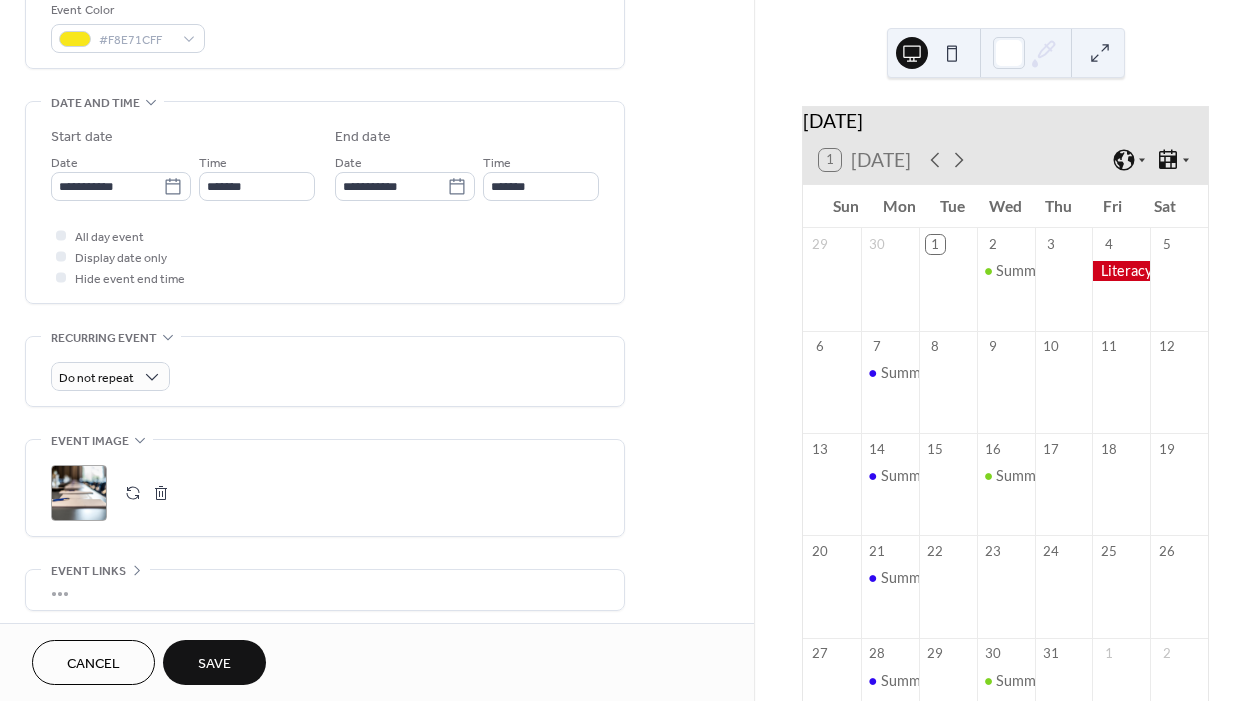 scroll, scrollTop: 648, scrollLeft: 0, axis: vertical 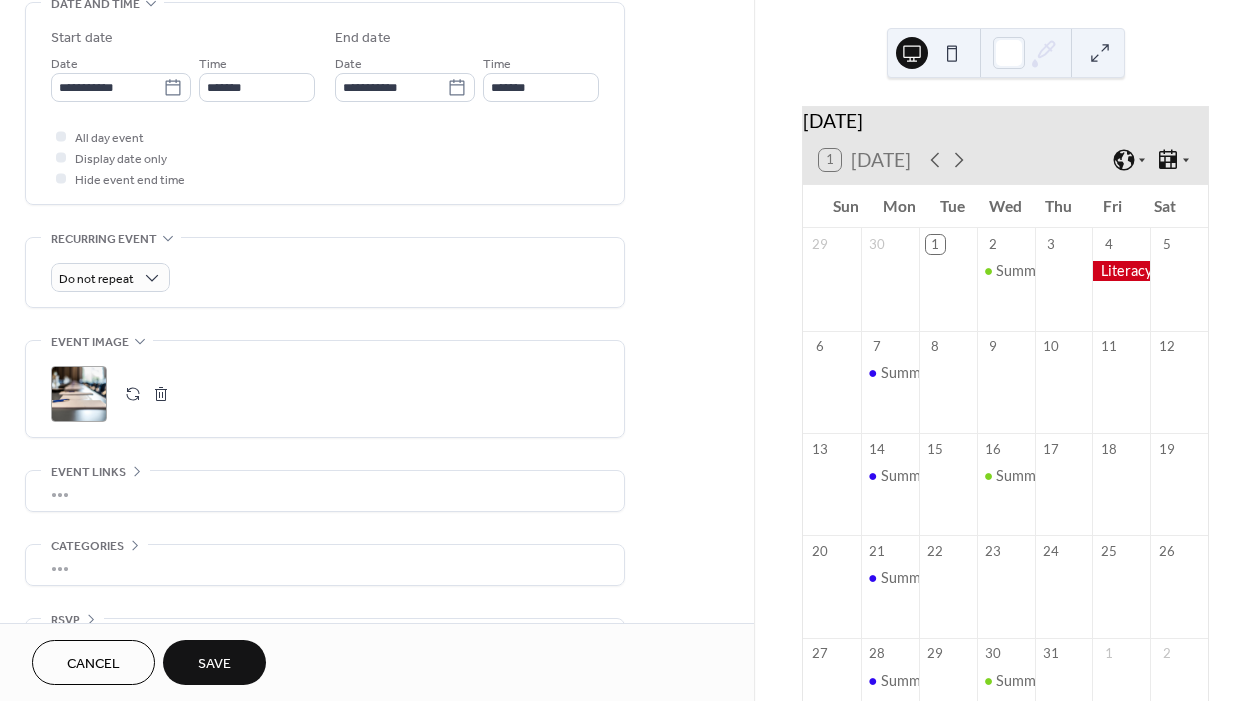 click on "•••" at bounding box center [325, 491] 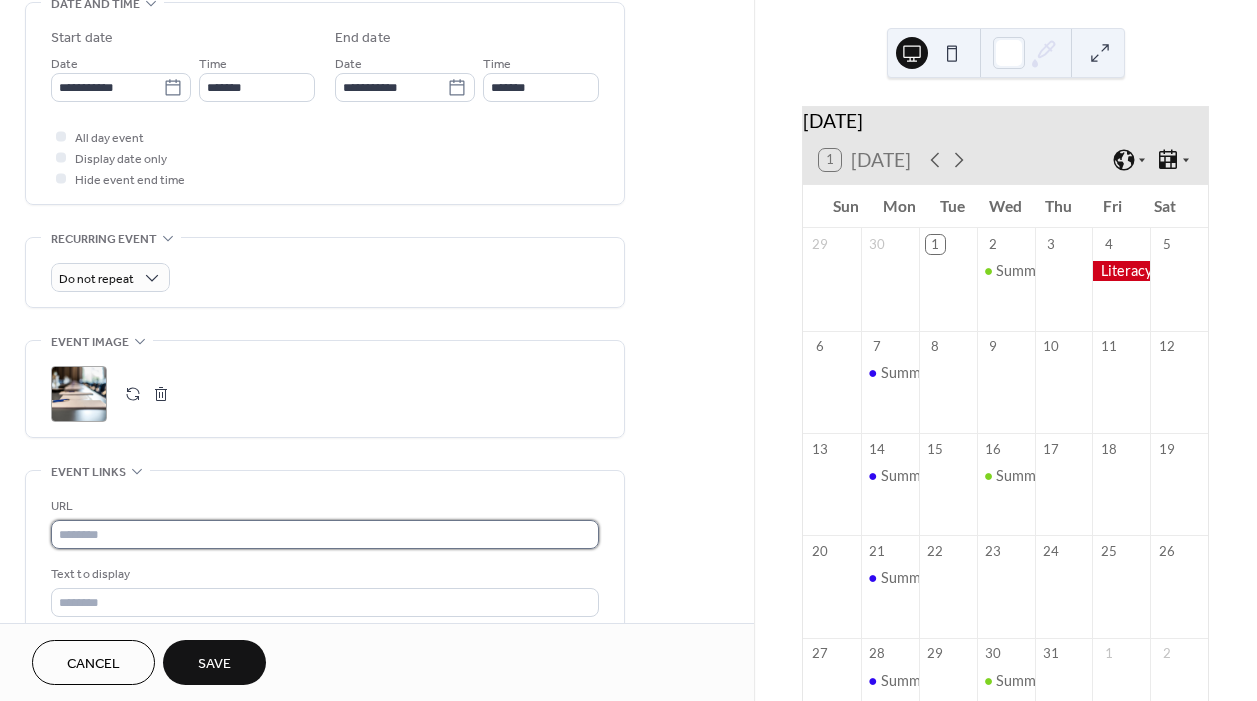 click at bounding box center (325, 534) 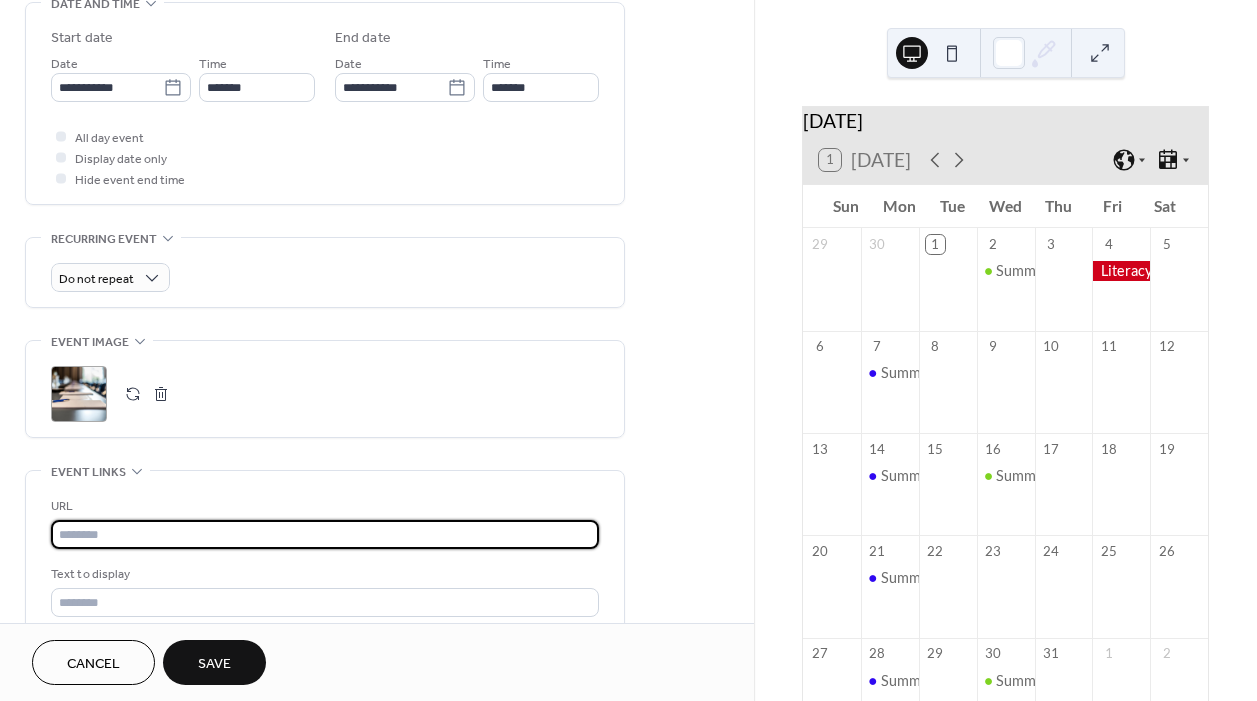 paste on "**********" 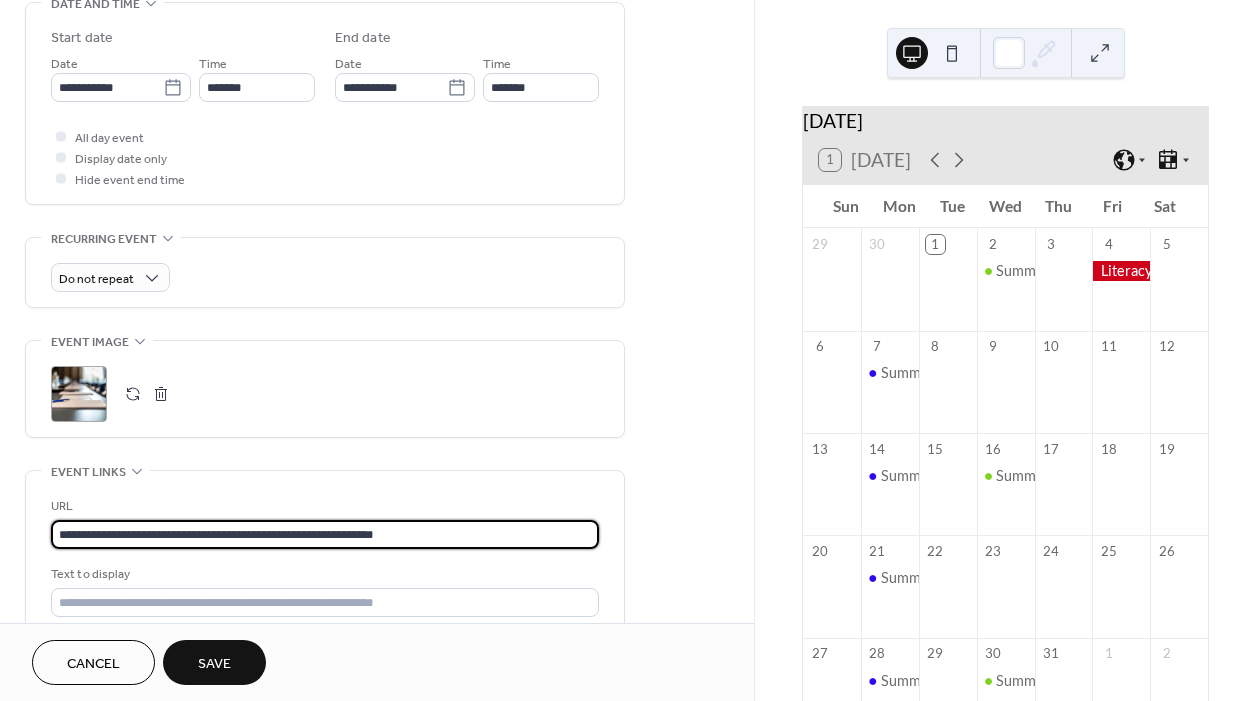 type on "**********" 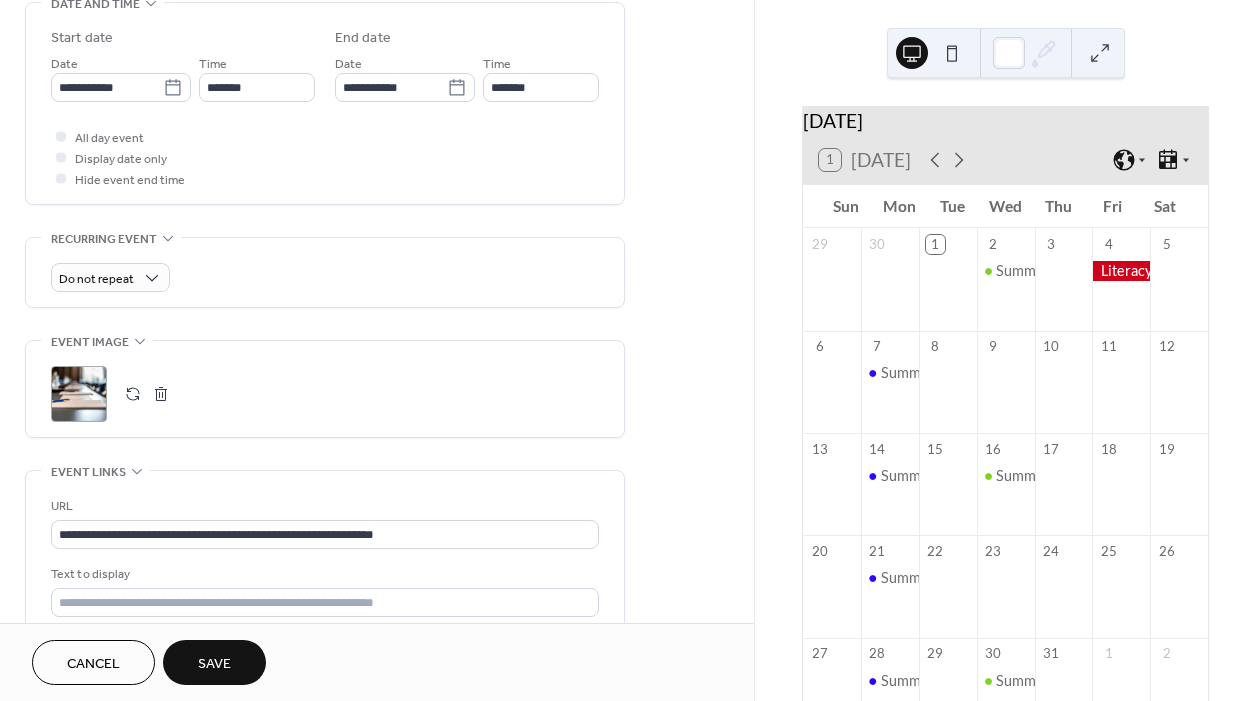 click on "Save" at bounding box center (214, 664) 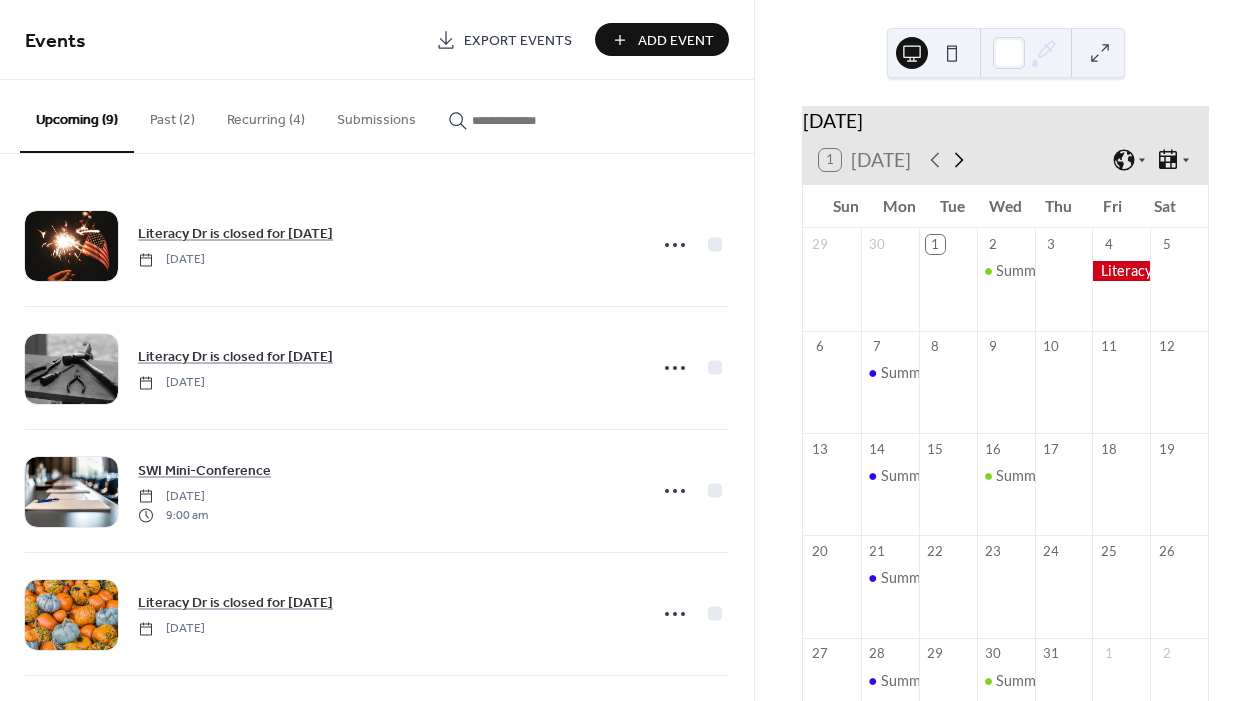 click 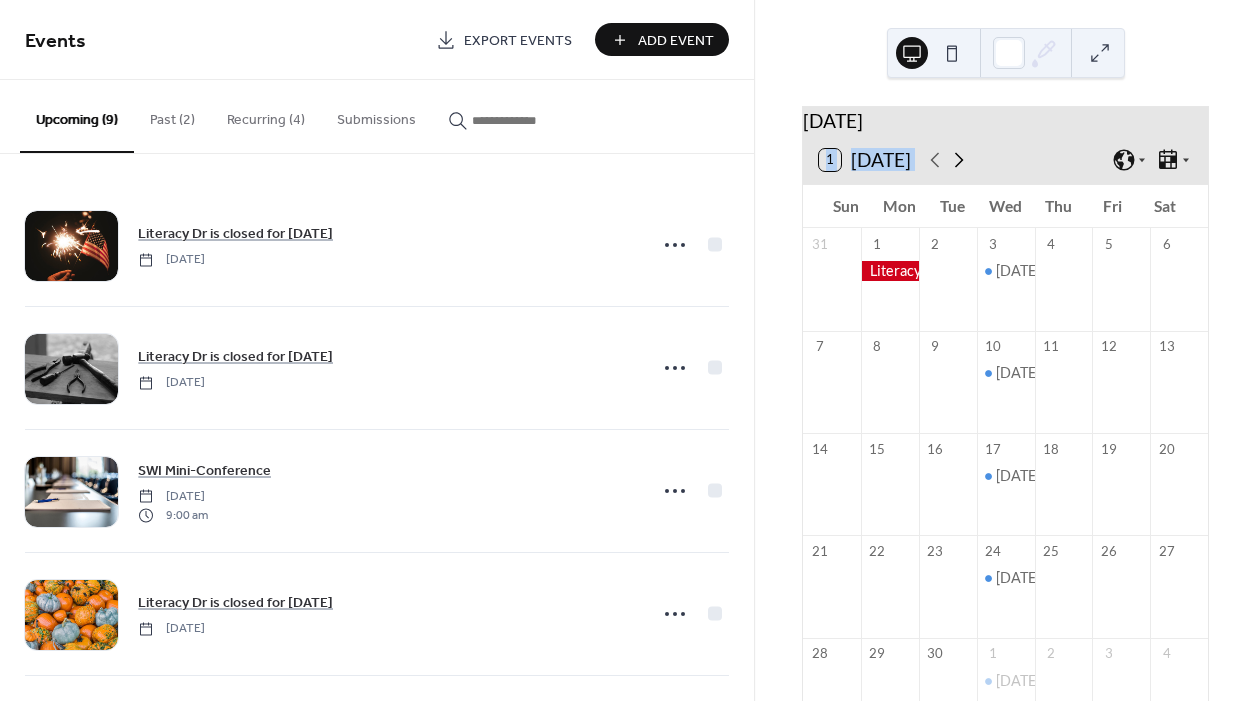 click 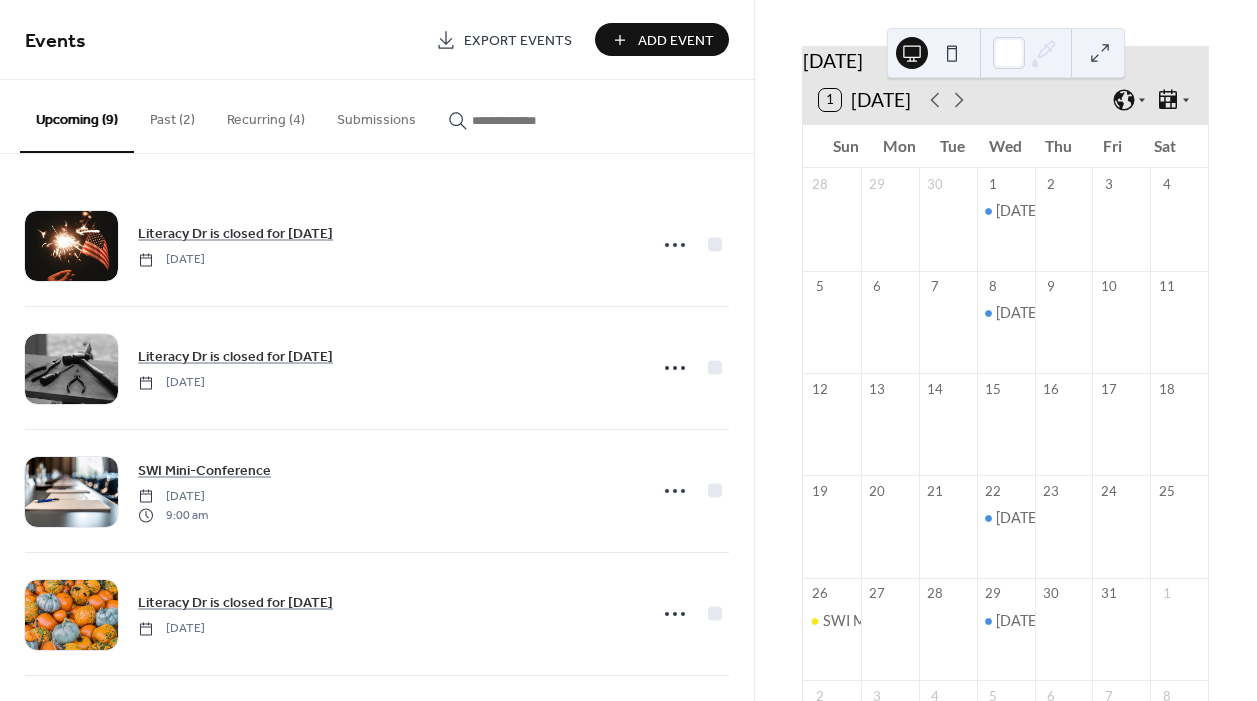 scroll, scrollTop: 62, scrollLeft: 0, axis: vertical 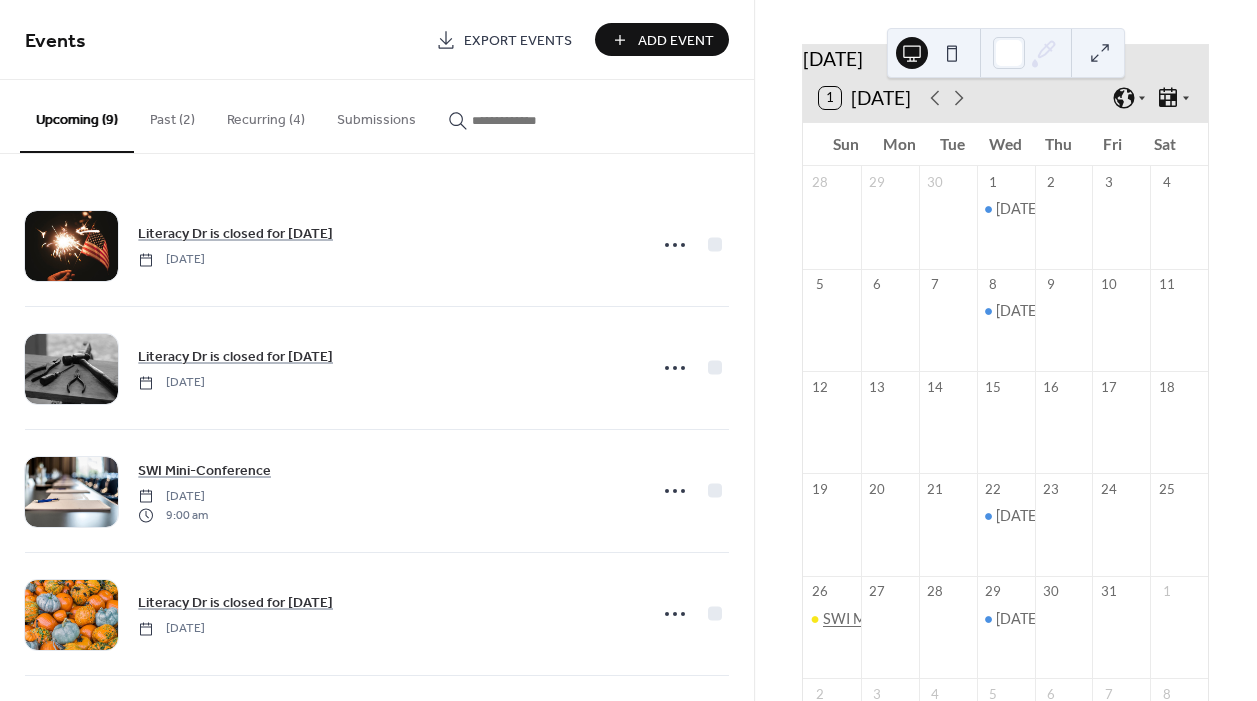 click on "SWI Mini-Conference" at bounding box center [893, 619] 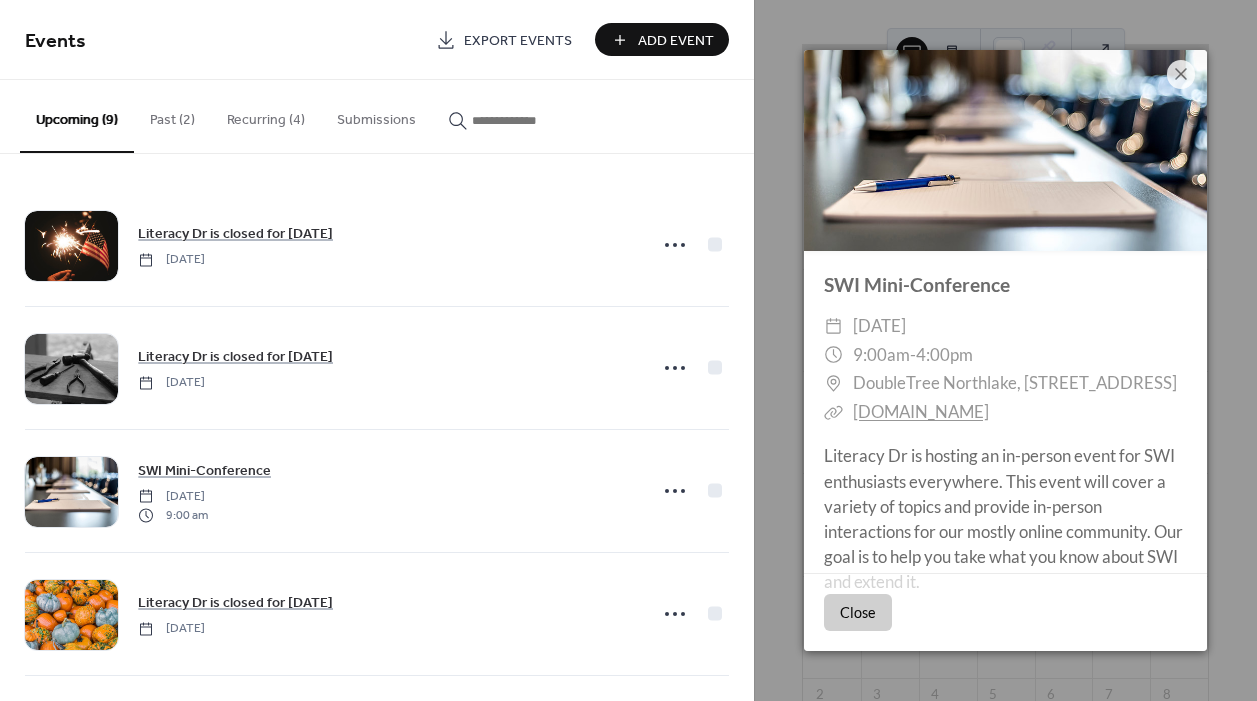click on "Close" at bounding box center (858, 612) 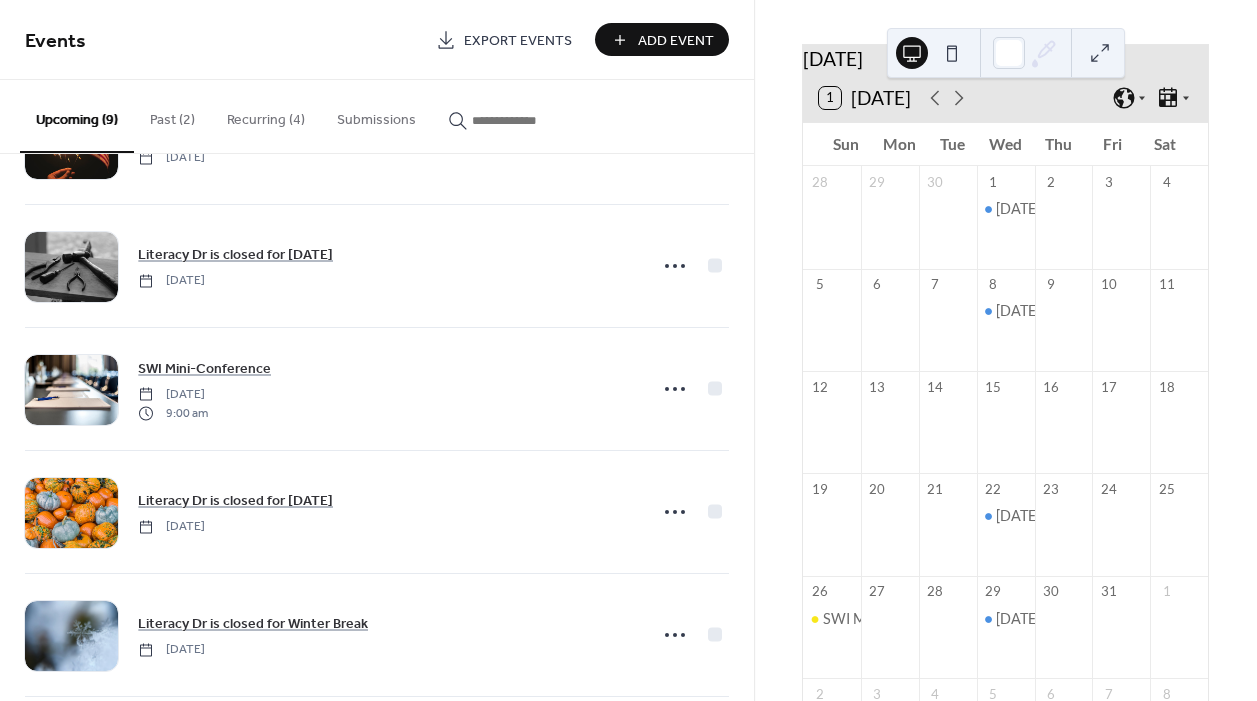 scroll, scrollTop: 94, scrollLeft: 0, axis: vertical 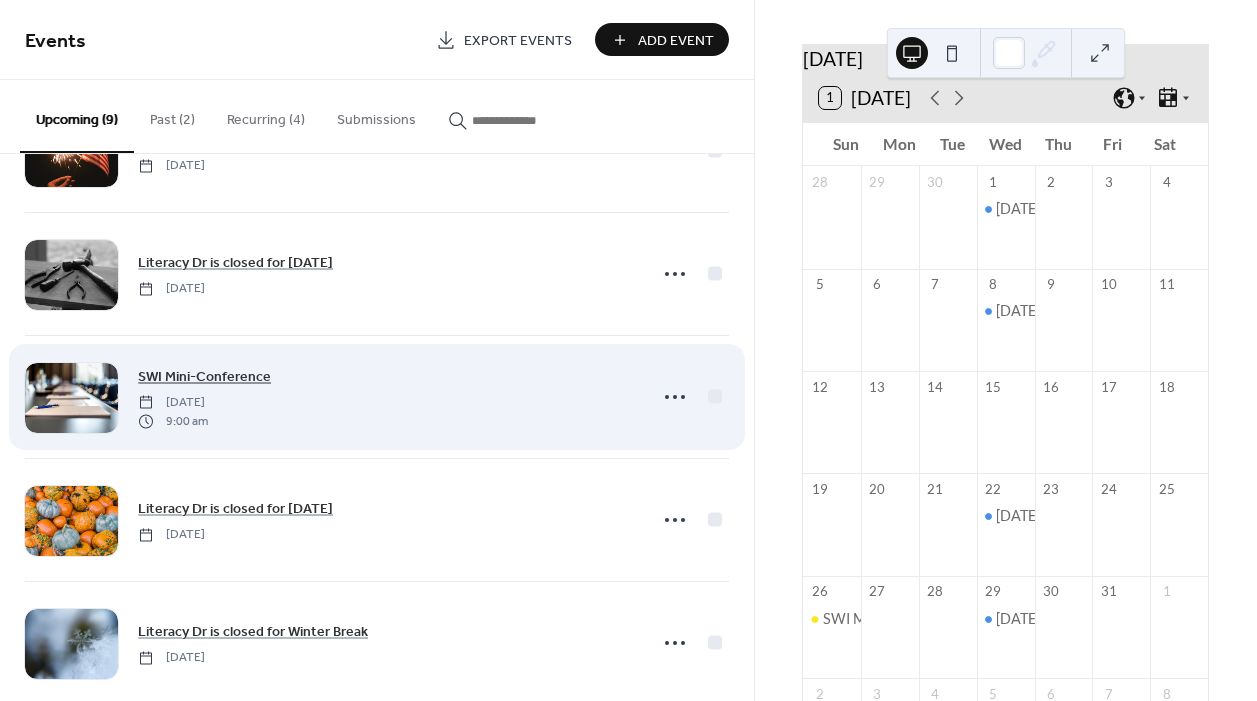 click on "SWI Mini-Conference" at bounding box center (204, 377) 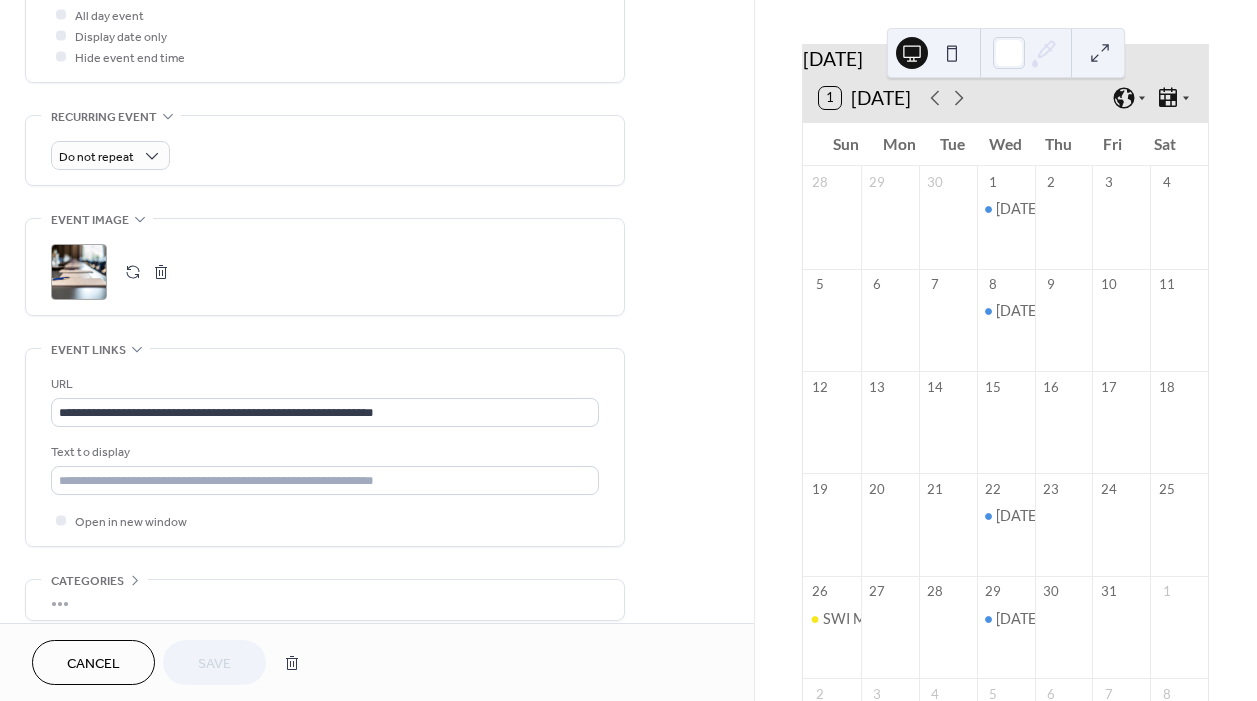 scroll, scrollTop: 773, scrollLeft: 0, axis: vertical 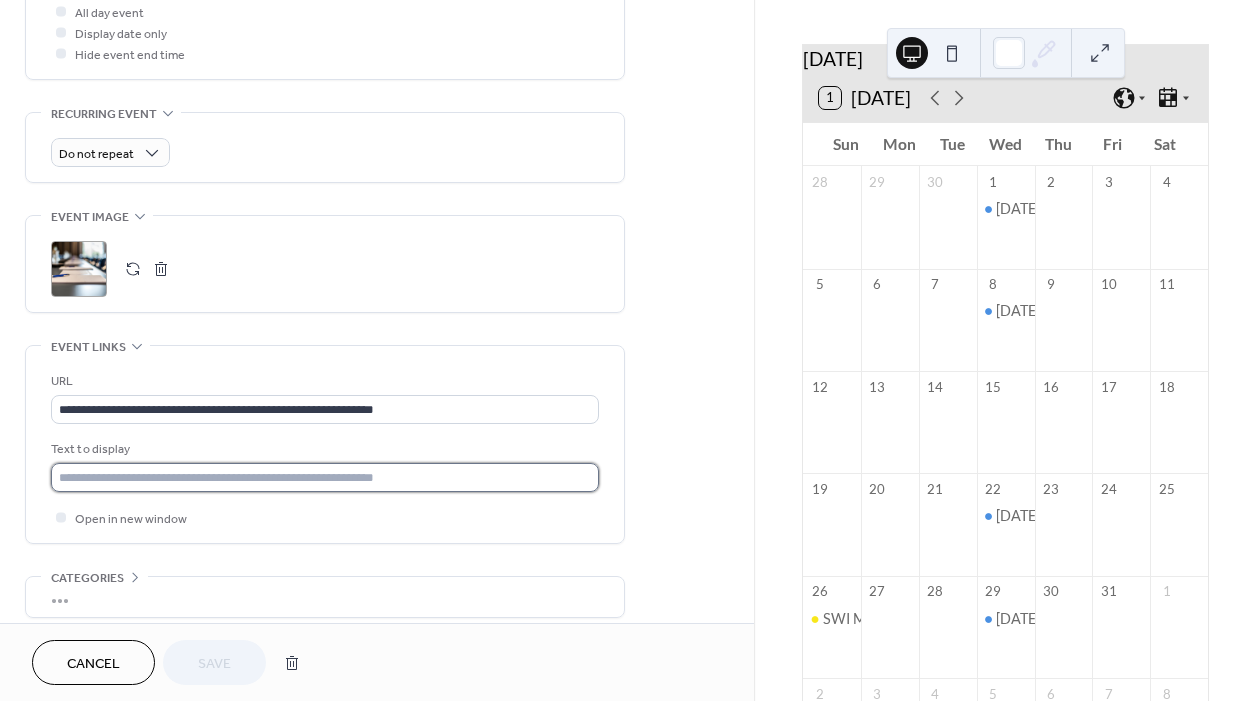 click at bounding box center [325, 477] 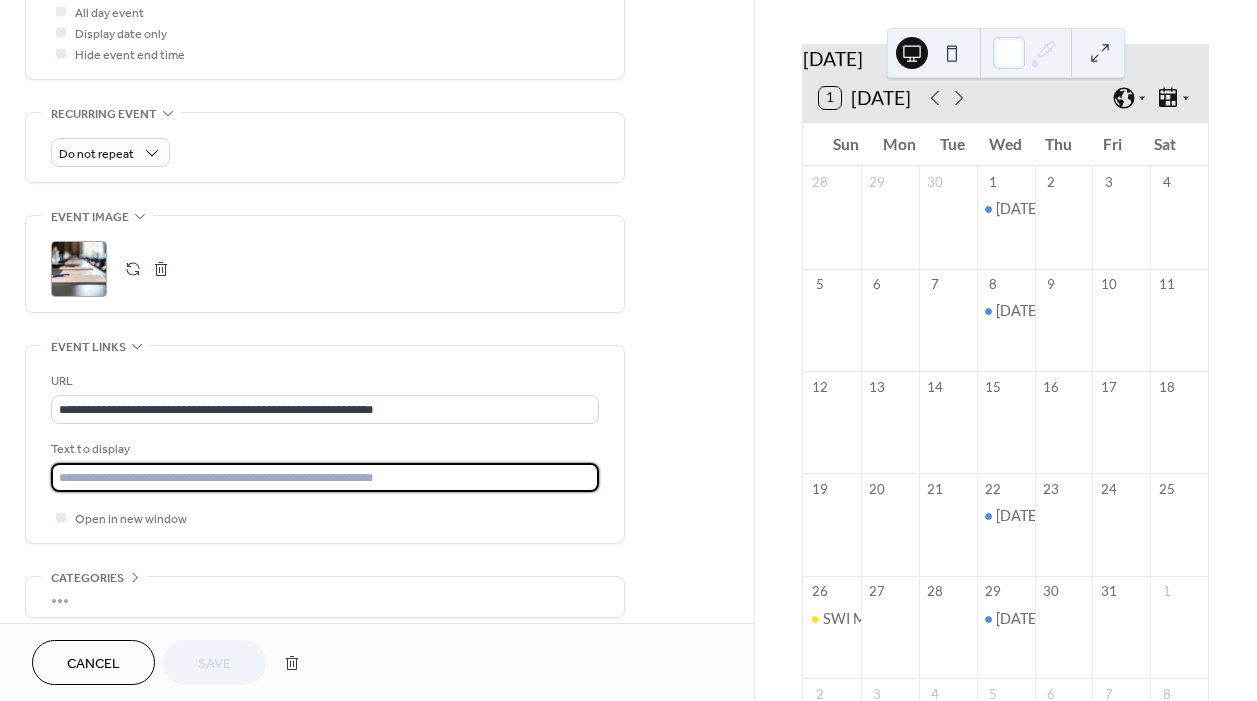 click at bounding box center (325, 477) 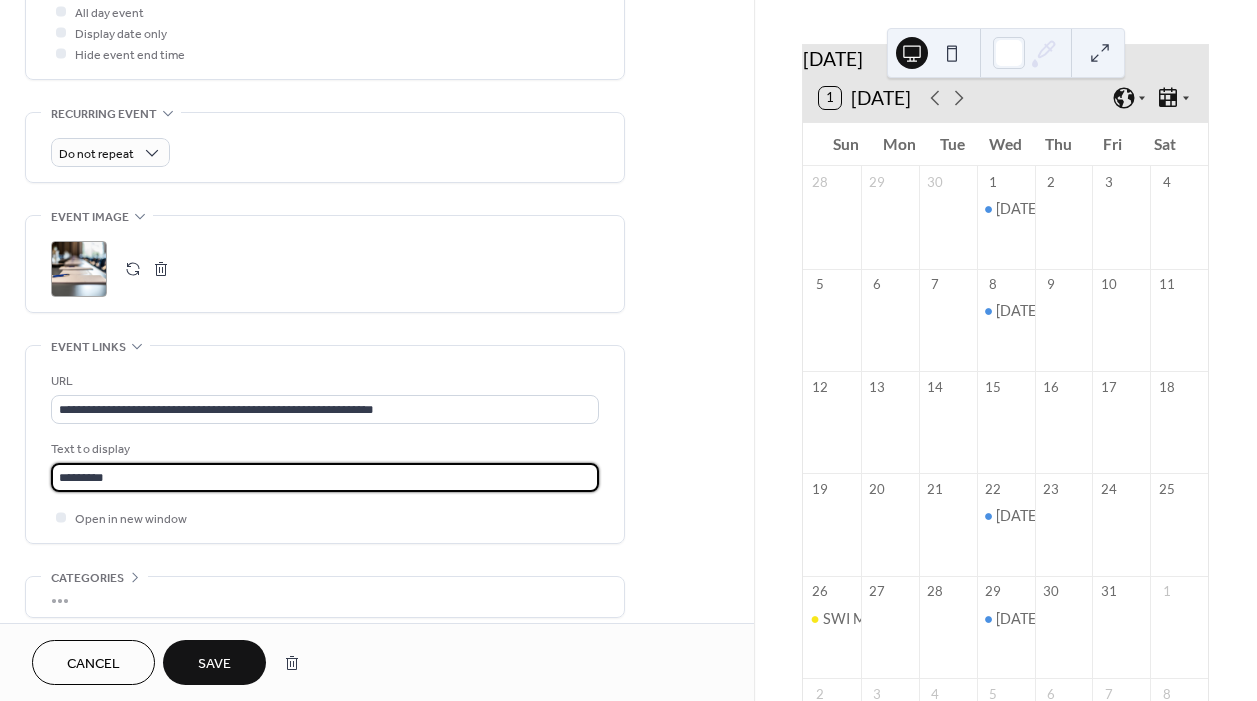 type on "*********" 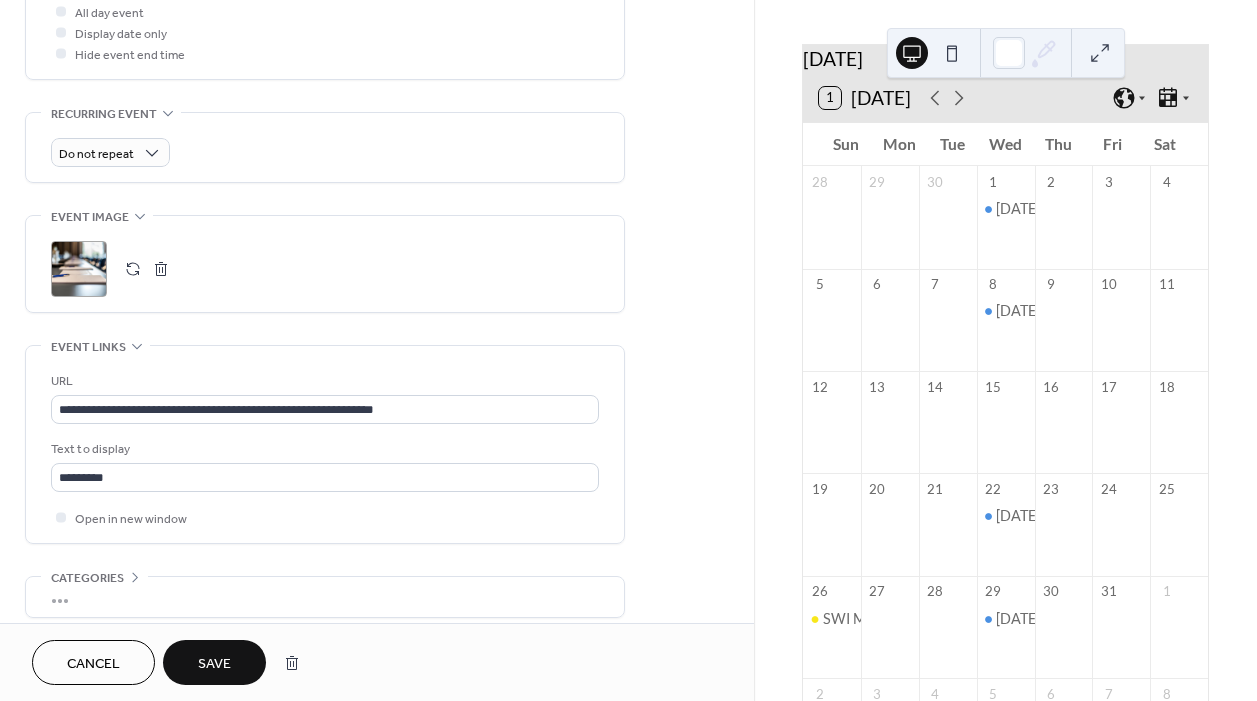 click on "Save" at bounding box center (214, 662) 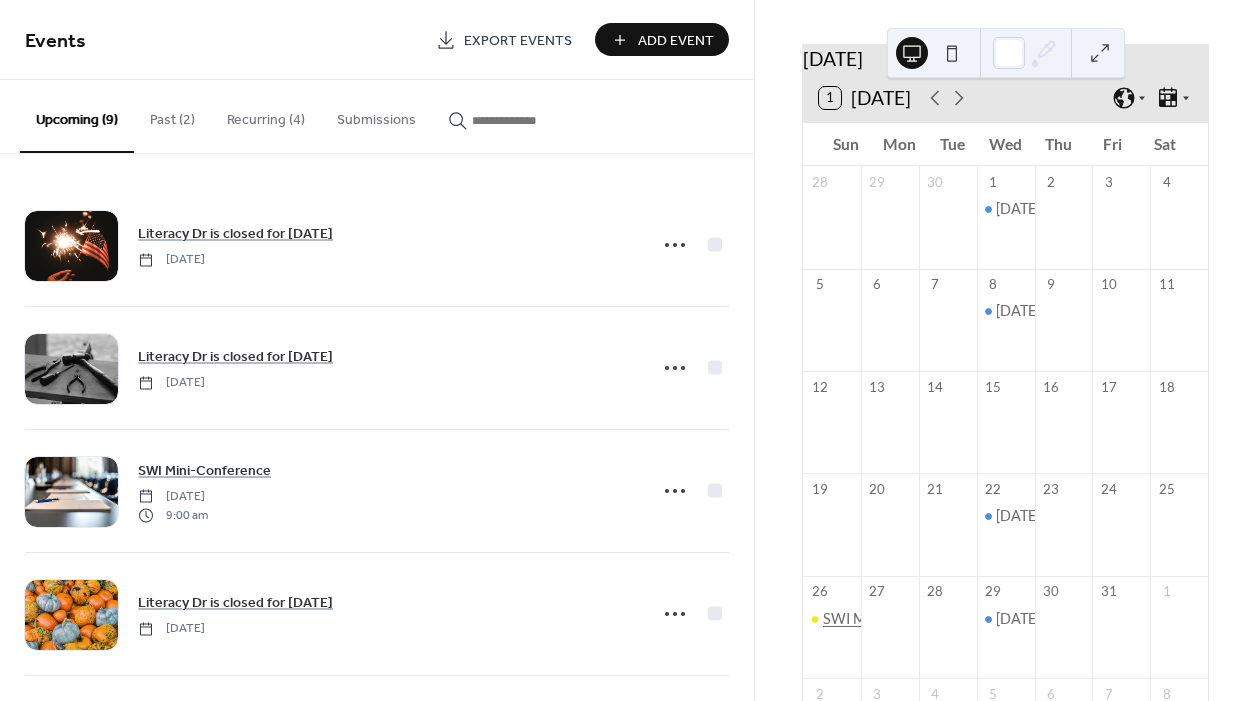 click on "SWI Mini-Conference" at bounding box center (893, 619) 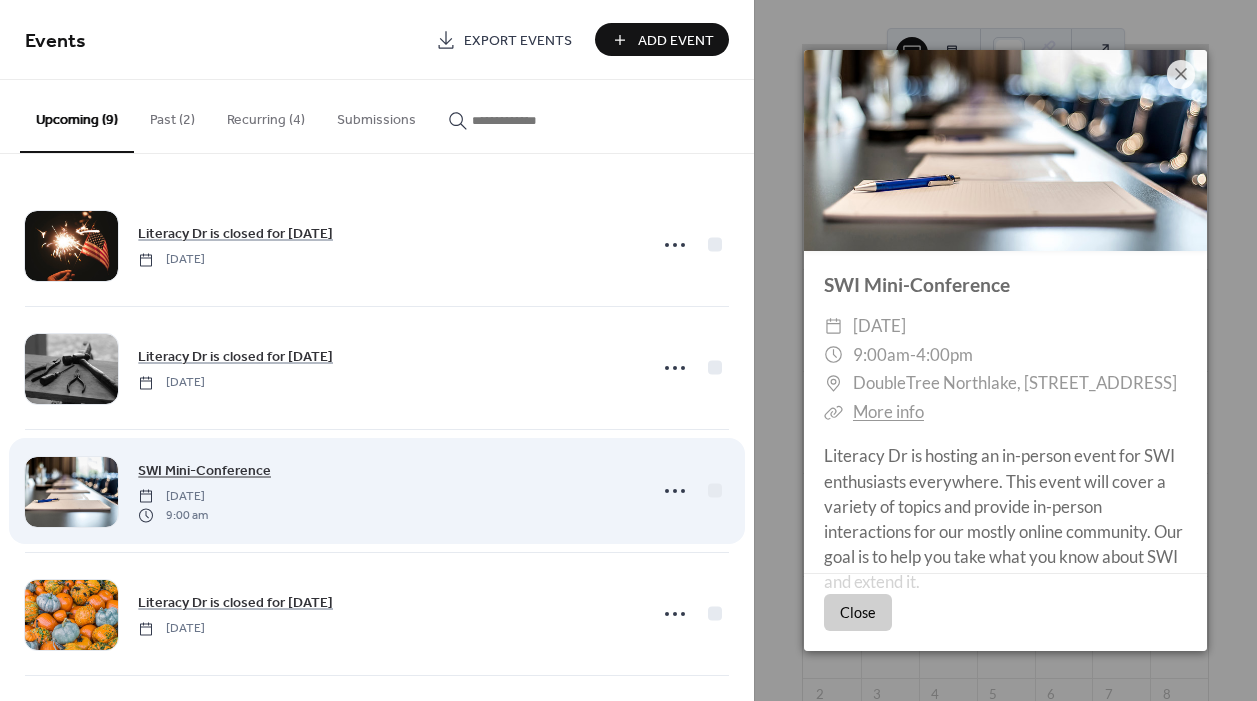 click on "SWI Mini-Conference" at bounding box center (204, 471) 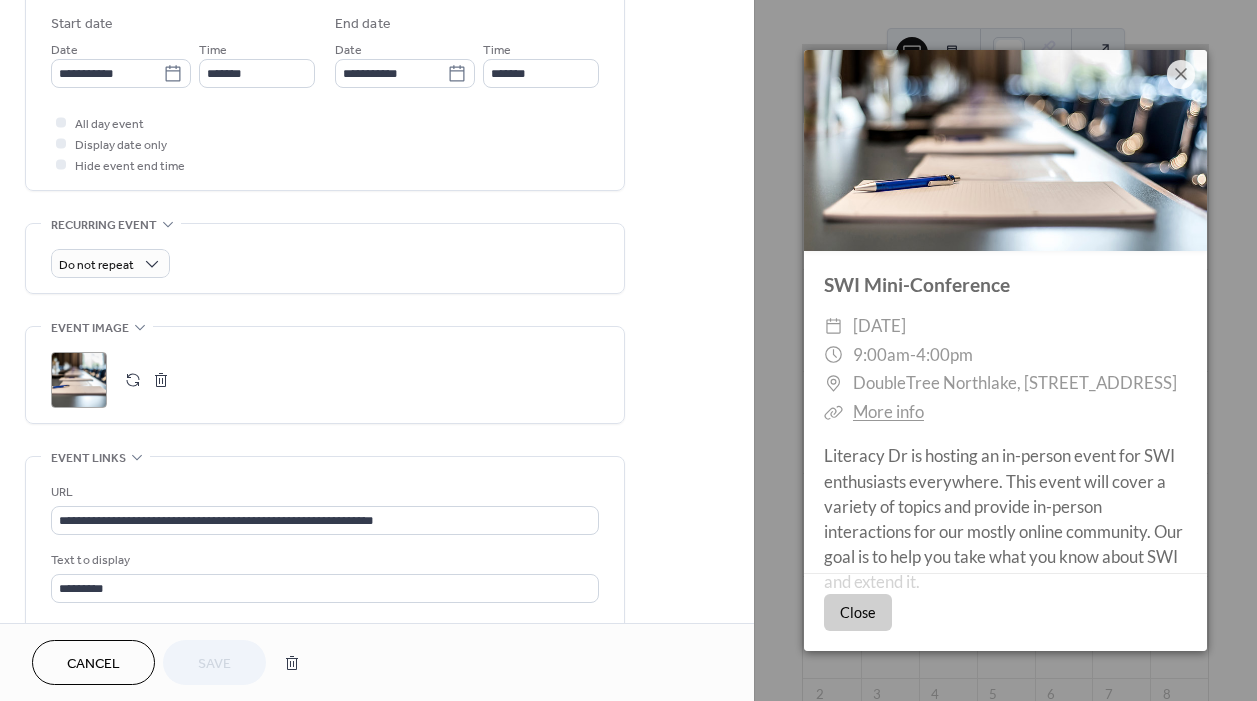scroll, scrollTop: 690, scrollLeft: 0, axis: vertical 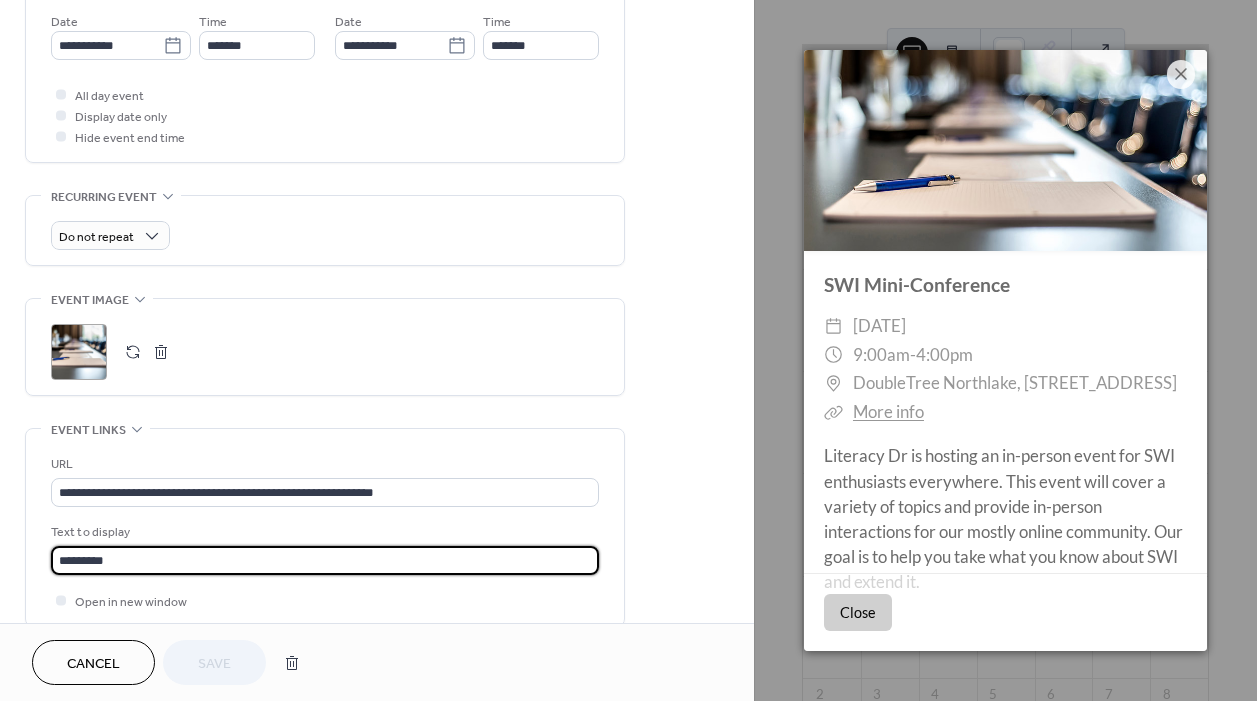 click on "*********" at bounding box center [325, 560] 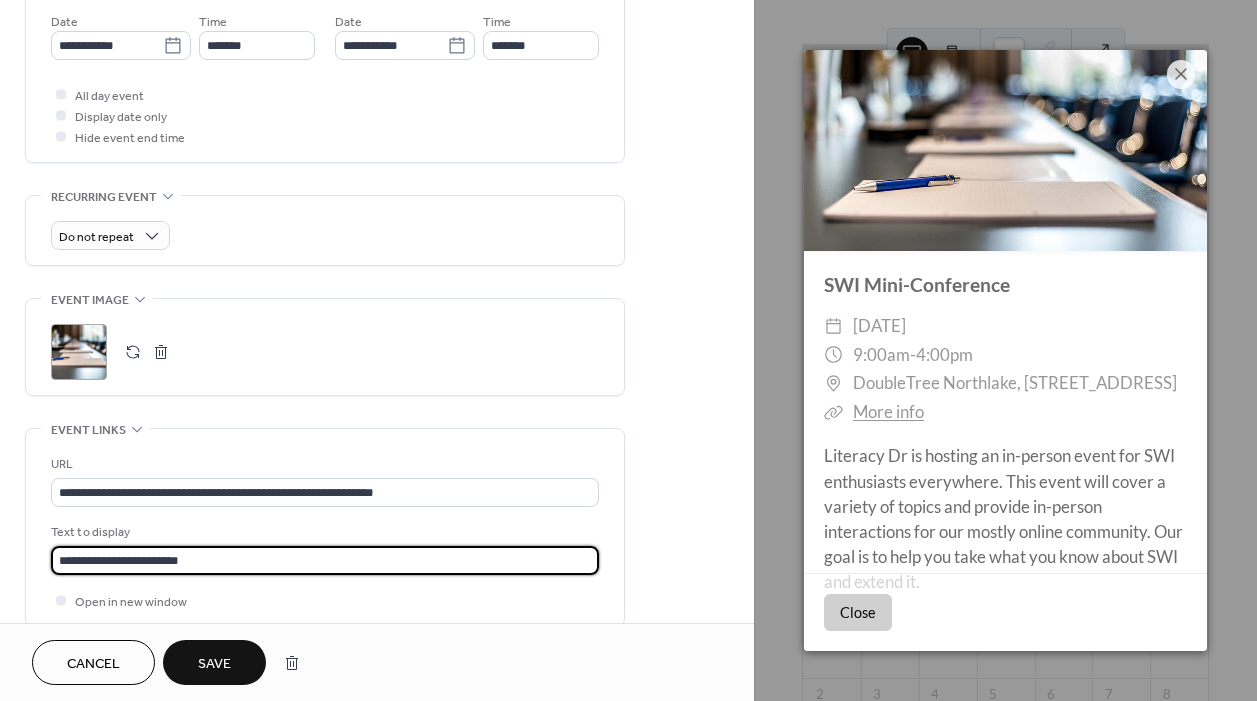 type on "**********" 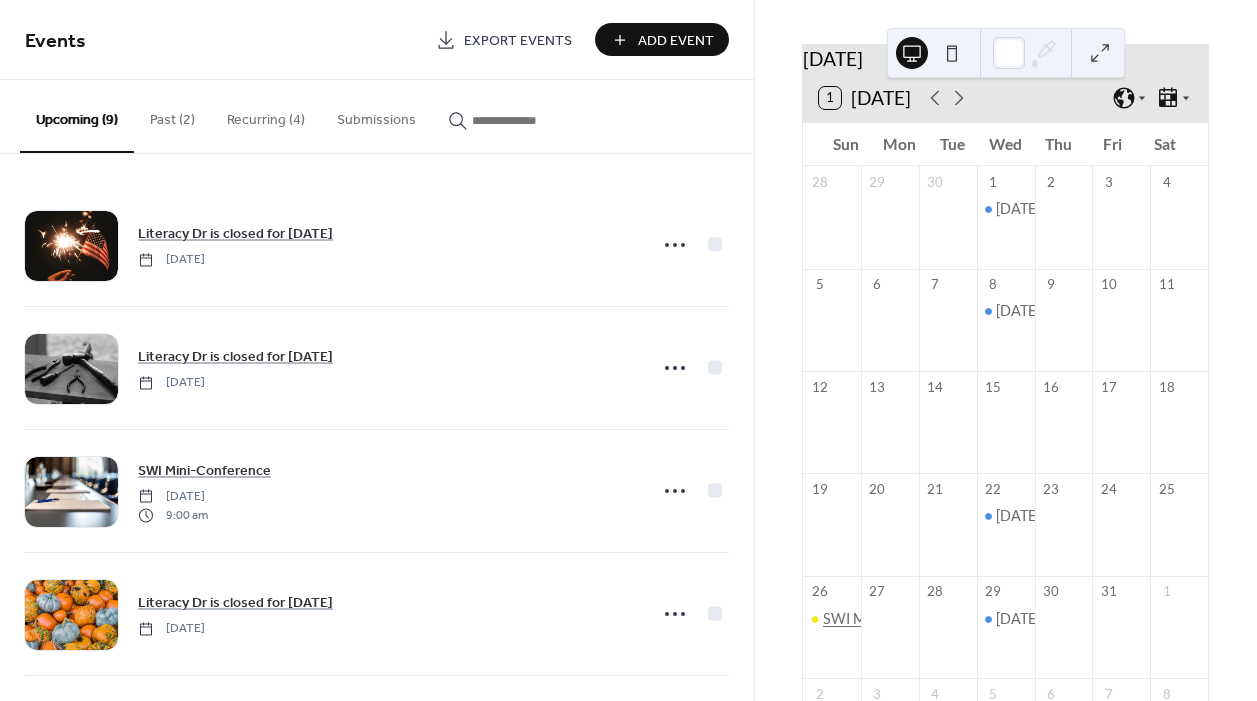 click on "SWI Mini-Conference" at bounding box center [893, 619] 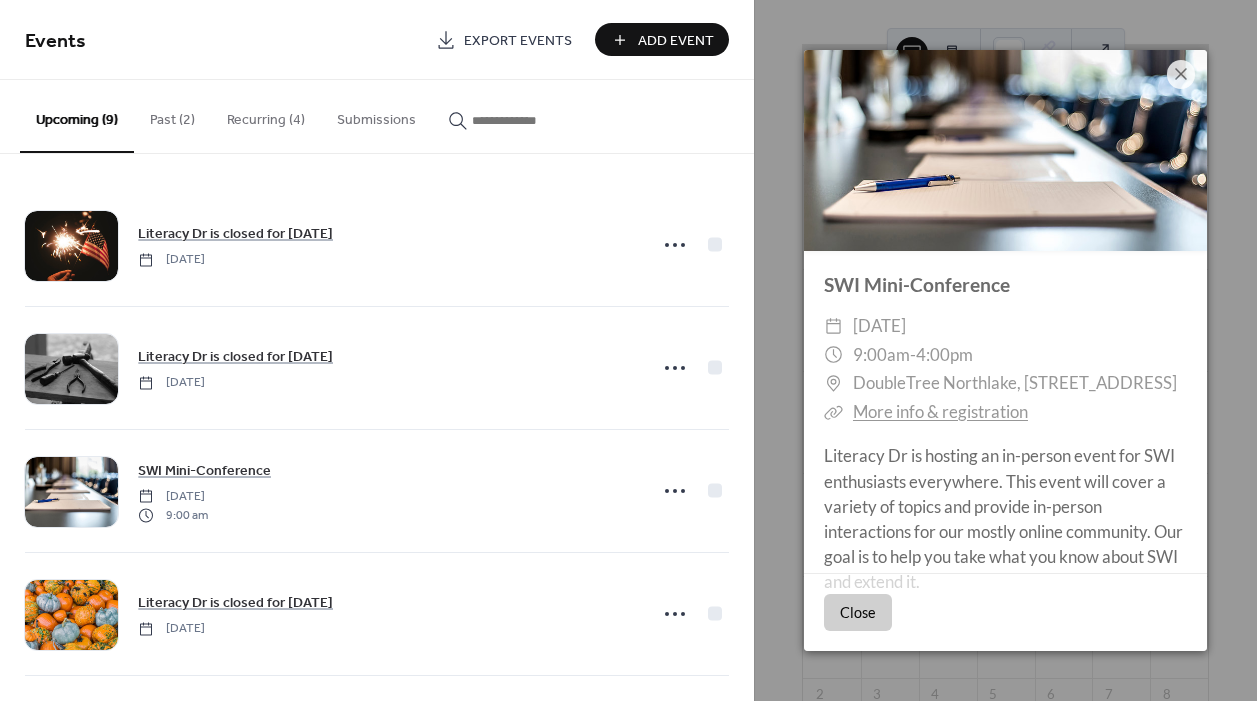 scroll, scrollTop: 0, scrollLeft: 0, axis: both 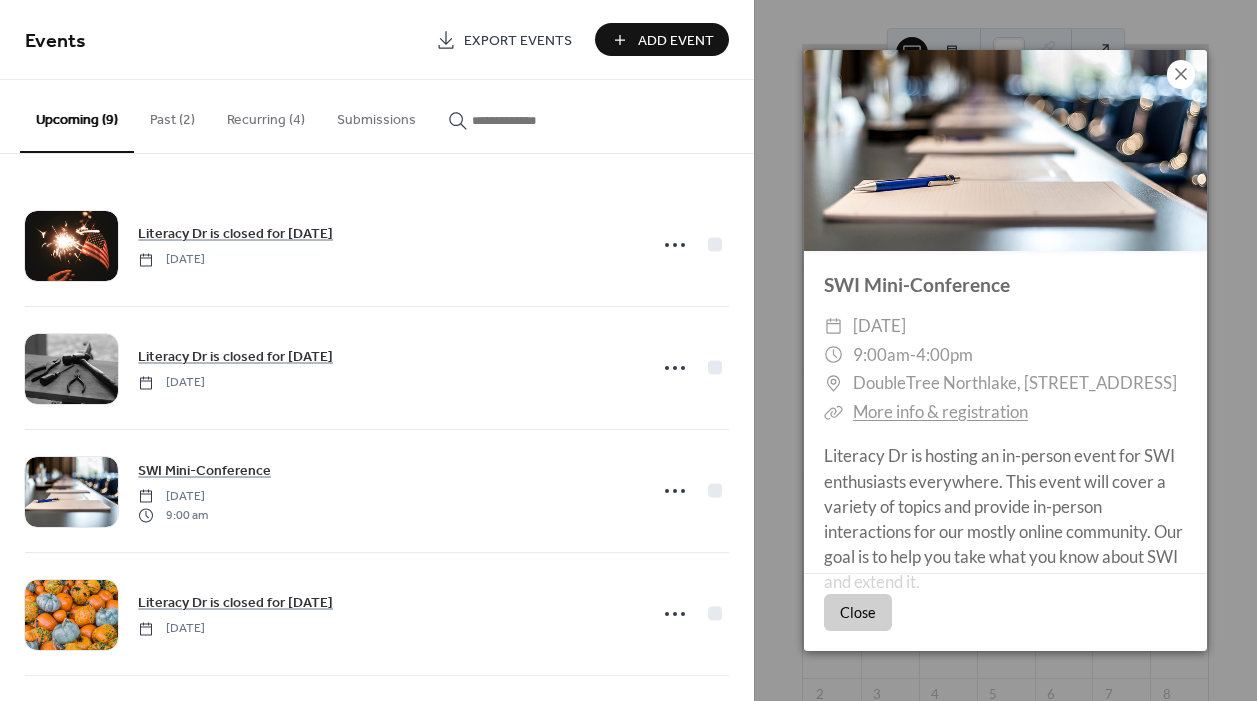 click 